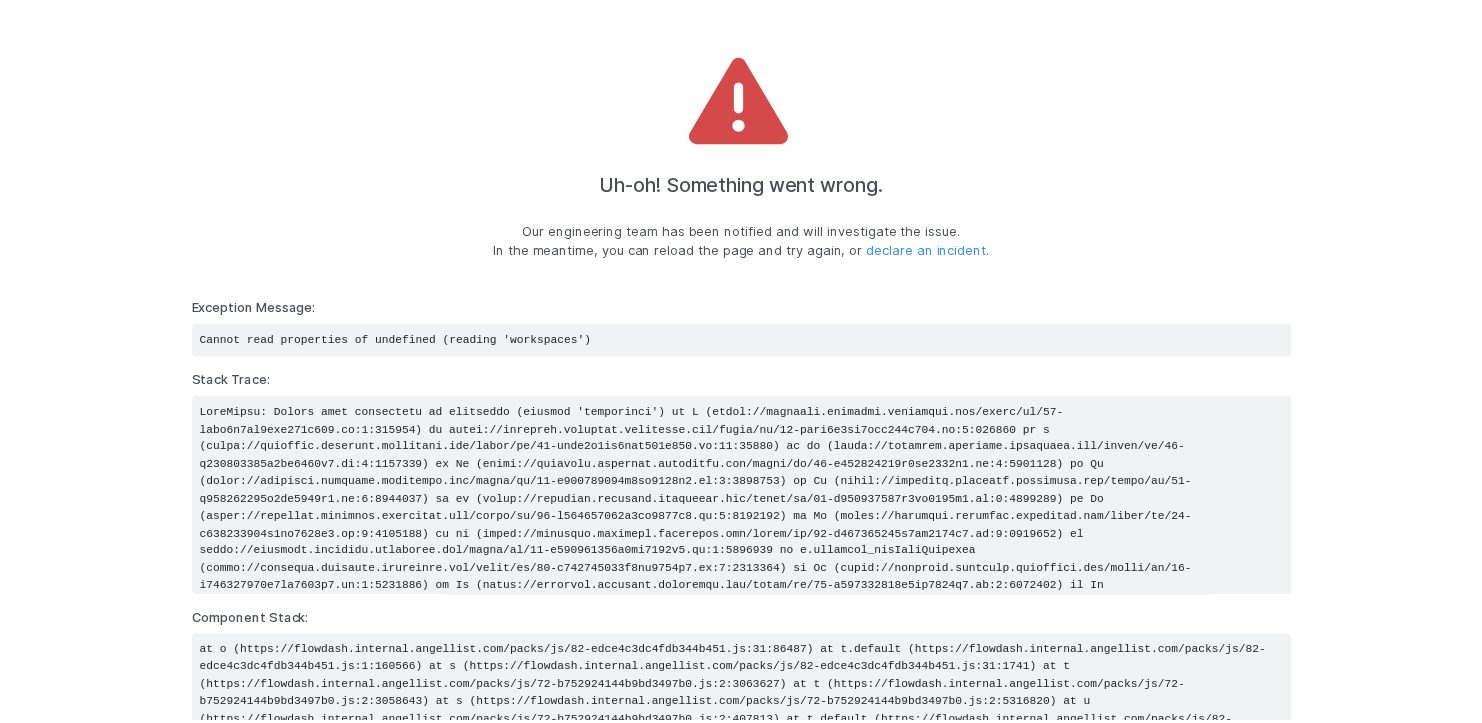 scroll, scrollTop: 0, scrollLeft: 0, axis: both 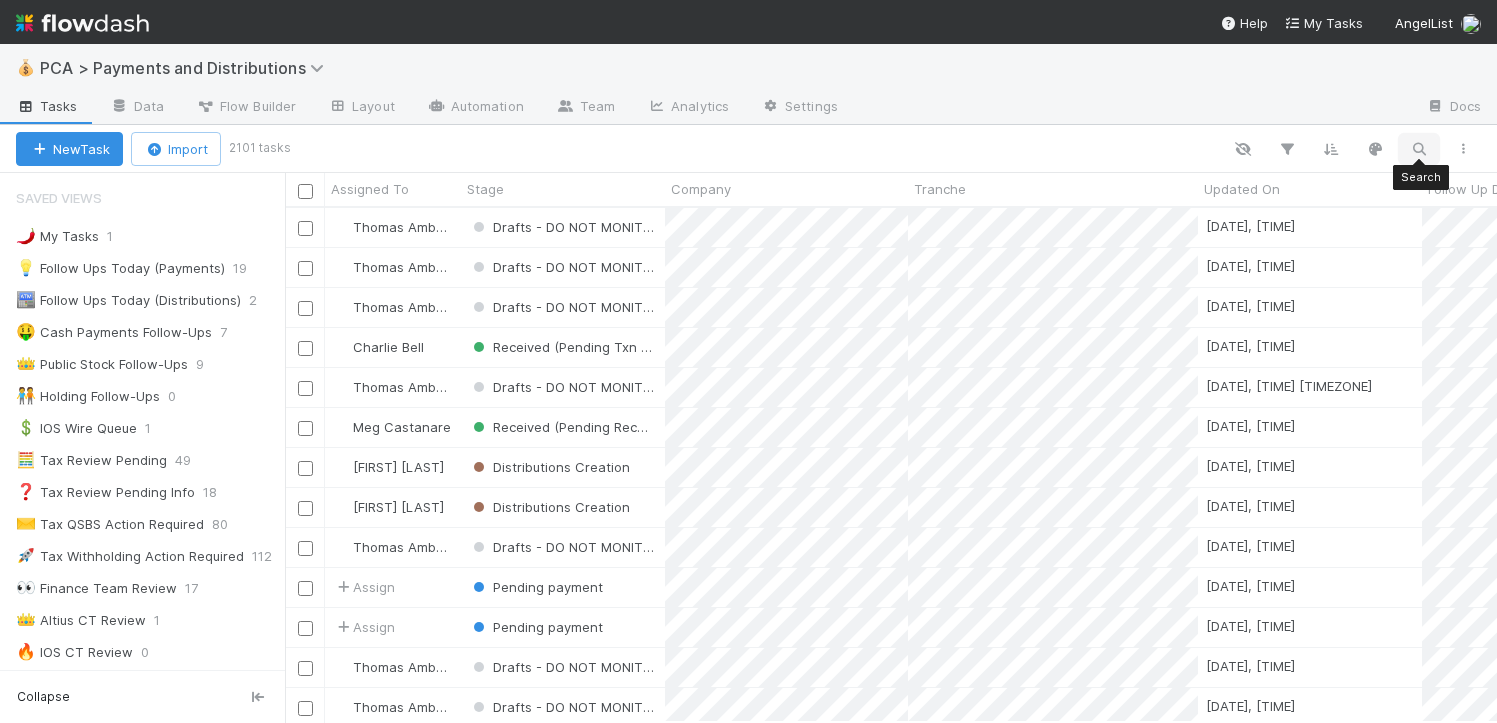 click at bounding box center (1419, 149) 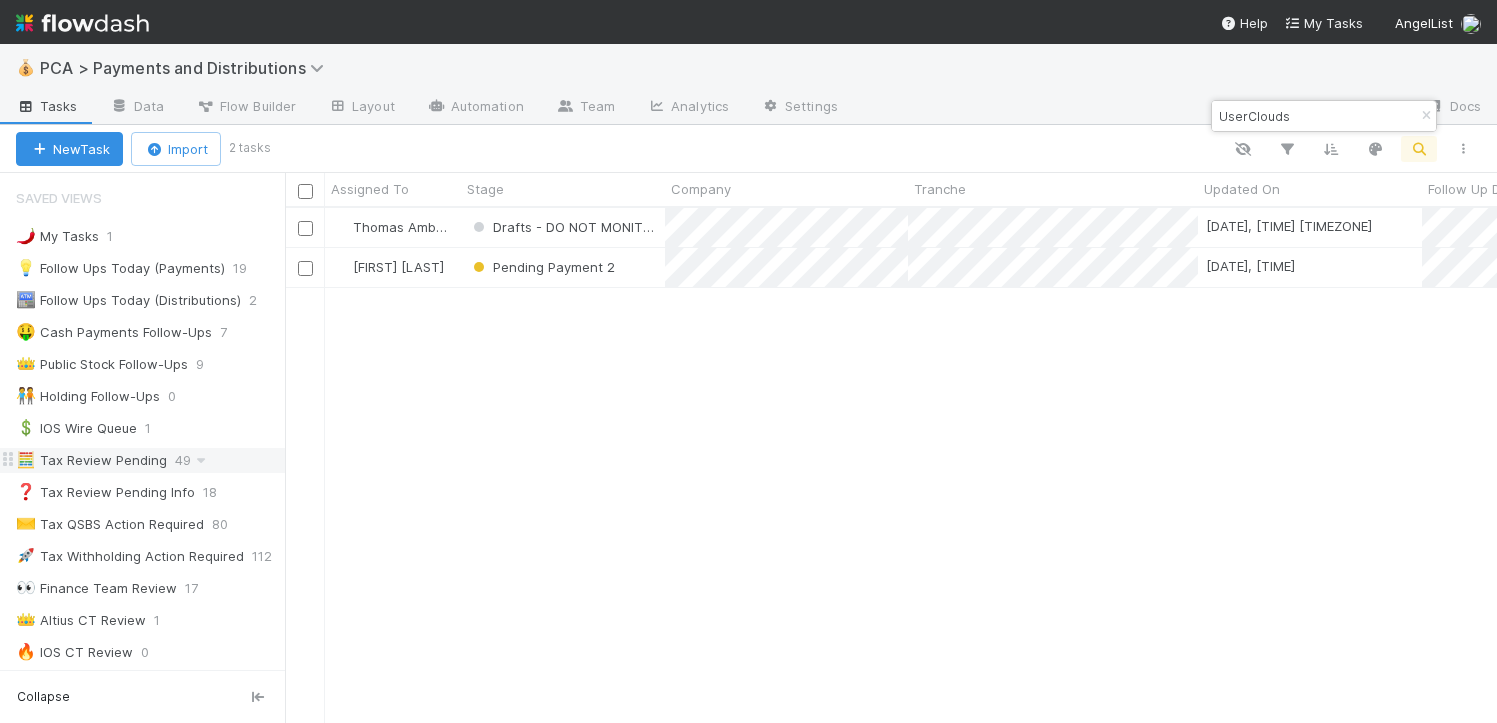 scroll, scrollTop: 15, scrollLeft: 16, axis: both 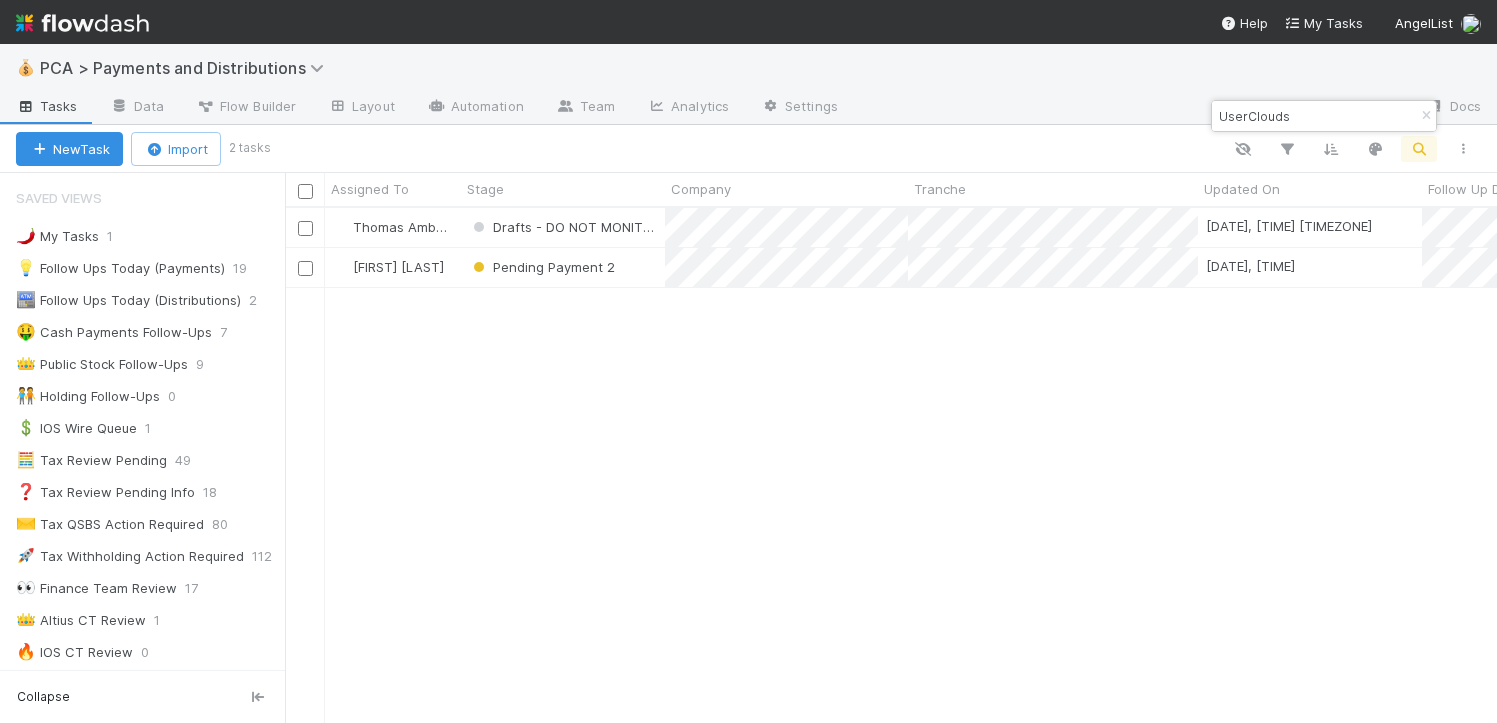 type on "UserClouds" 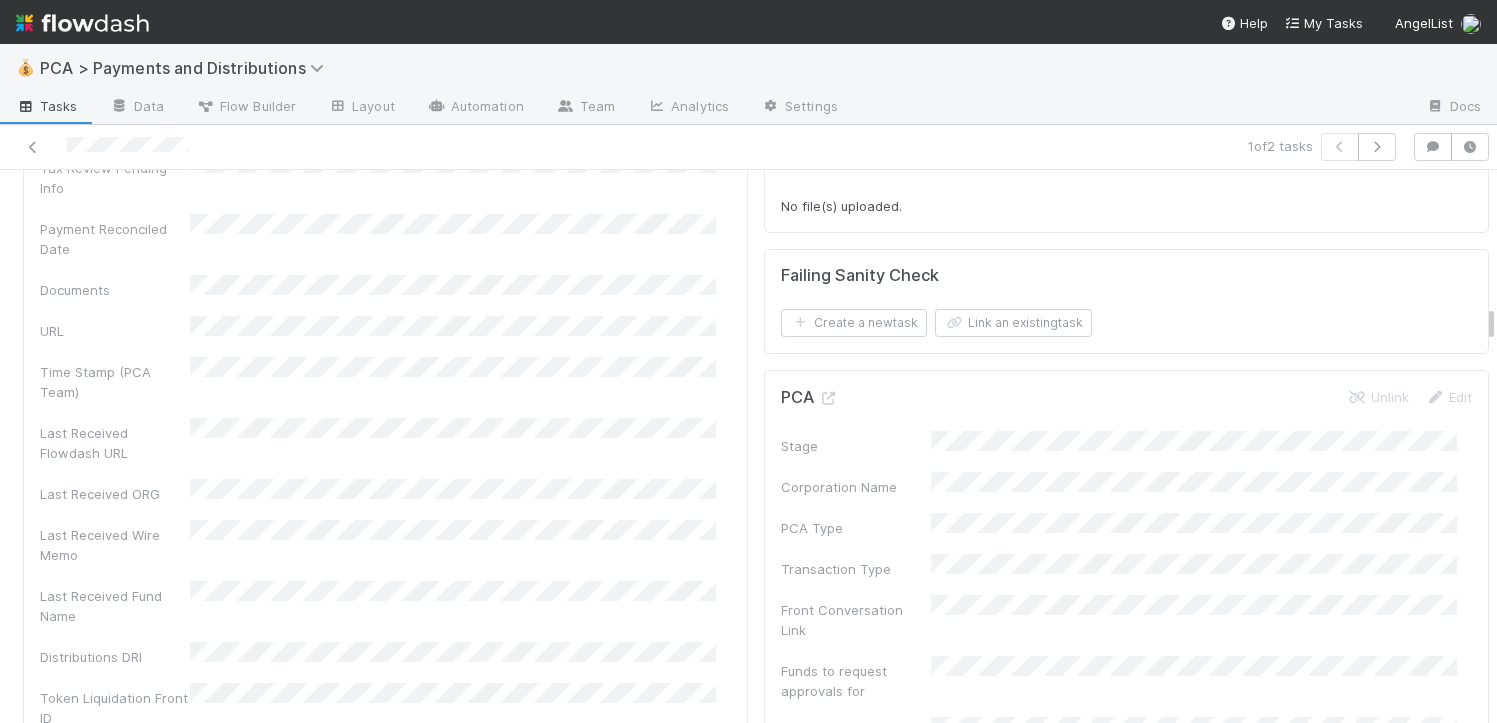 scroll, scrollTop: 3521, scrollLeft: 0, axis: vertical 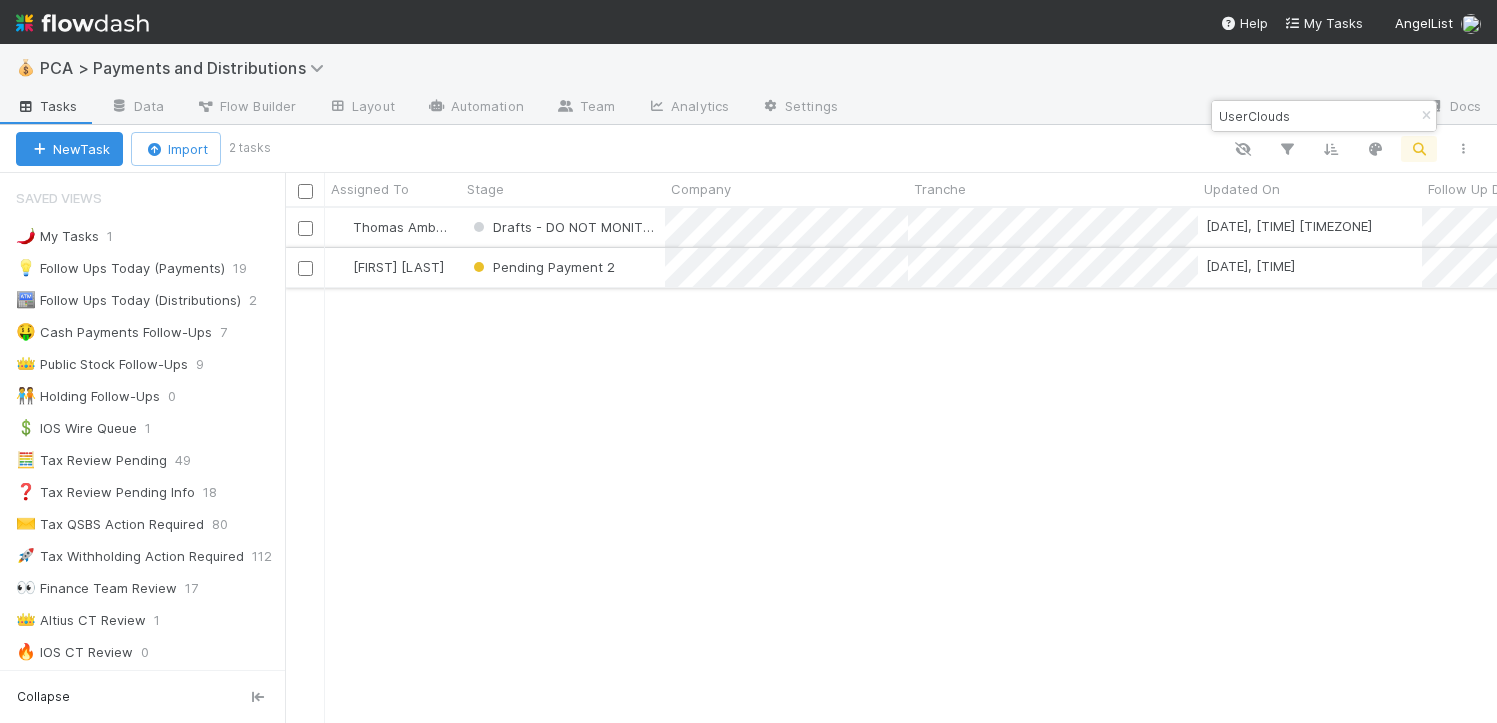 click on "Pending Payment 2" at bounding box center [563, 267] 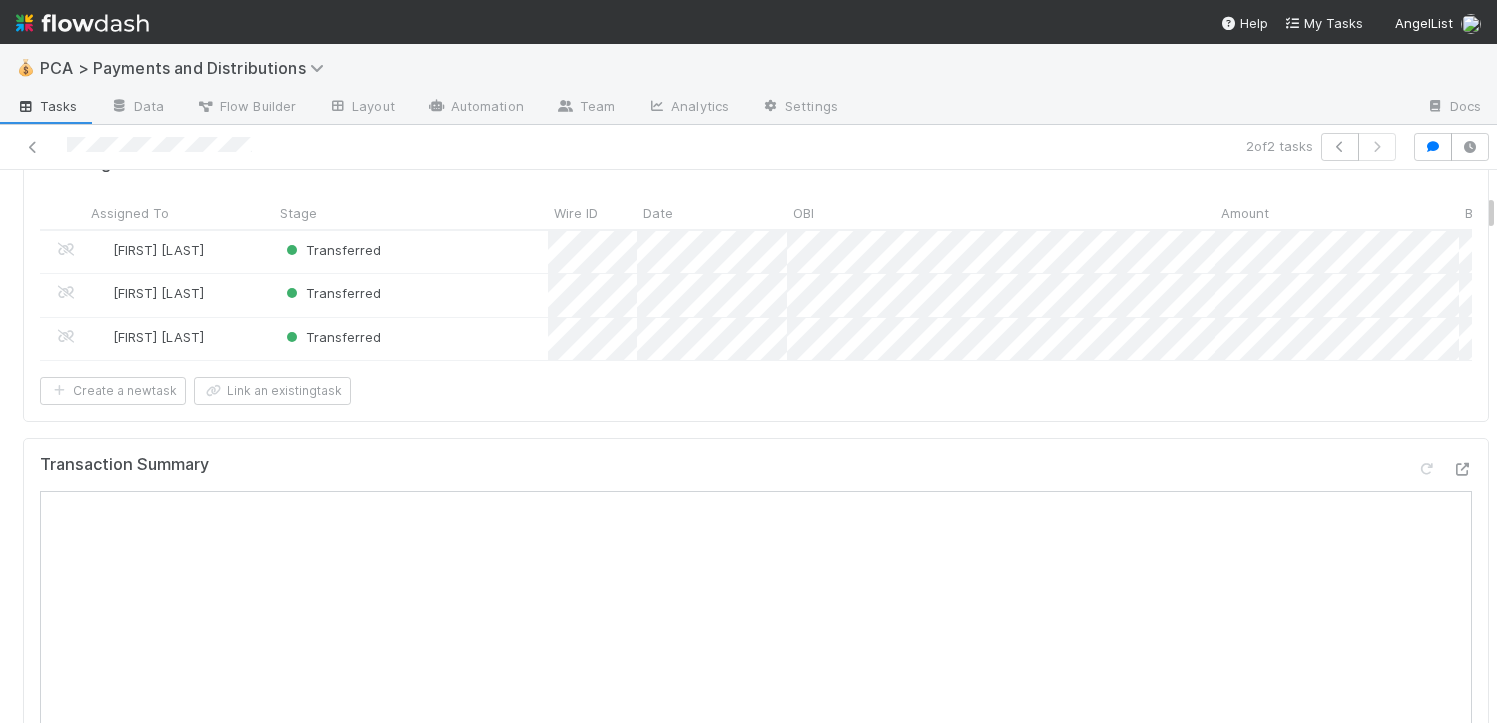 scroll, scrollTop: 656, scrollLeft: 0, axis: vertical 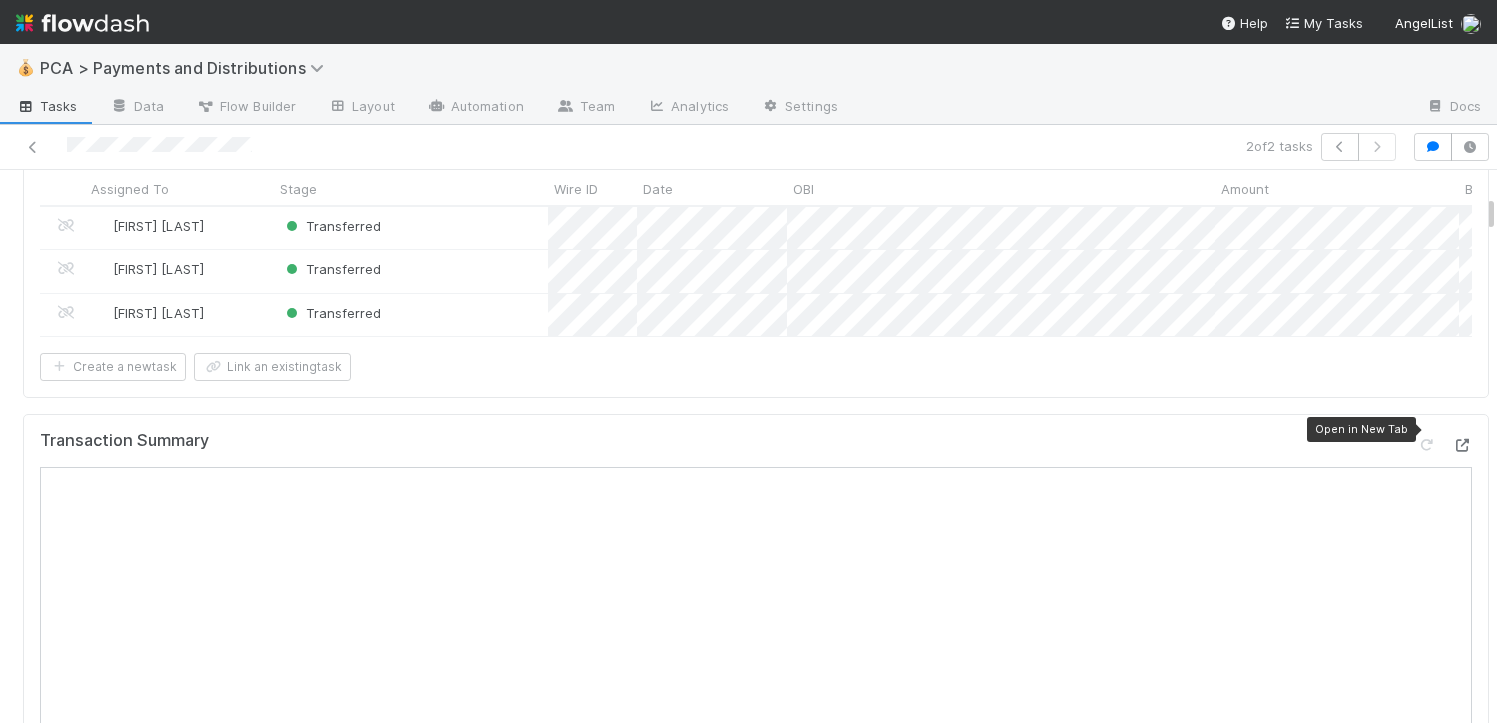click at bounding box center (1462, 445) 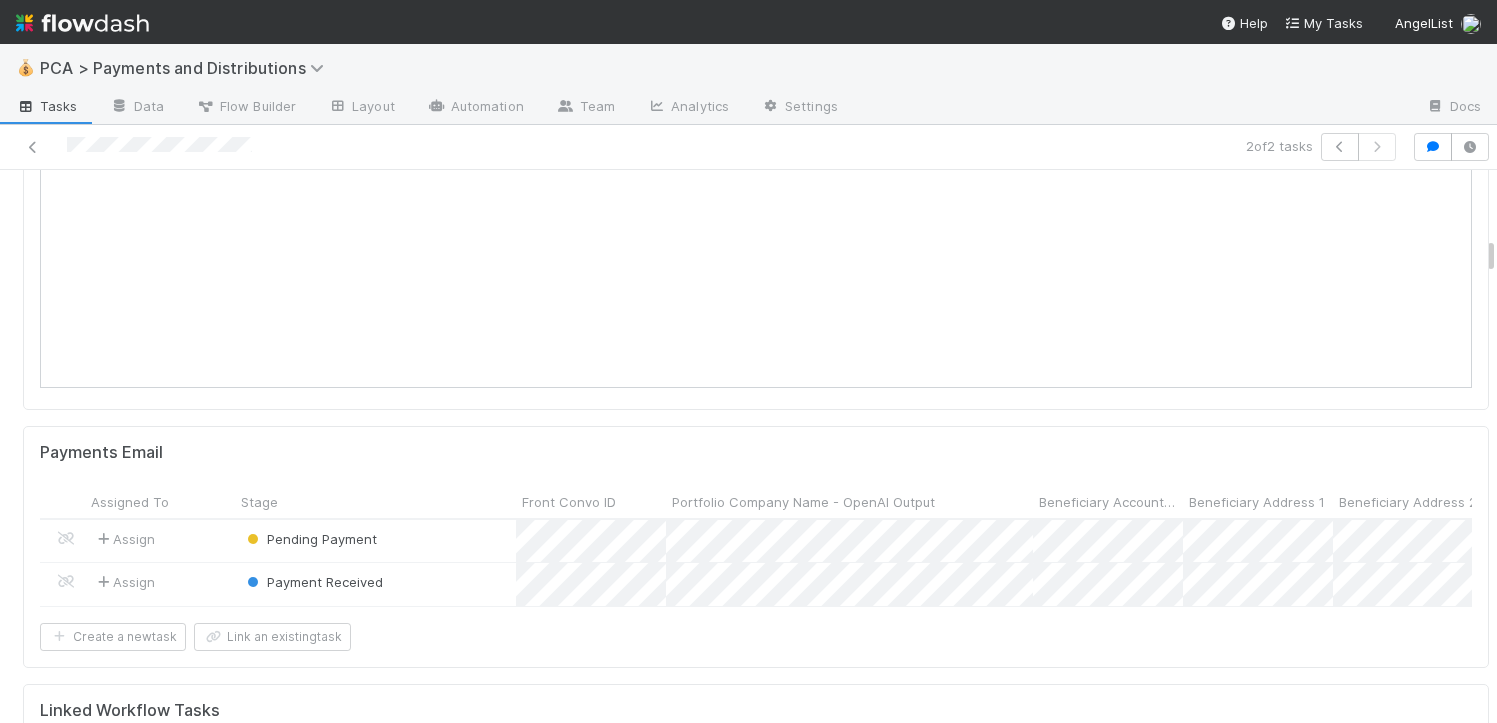 scroll, scrollTop: 1803, scrollLeft: 0, axis: vertical 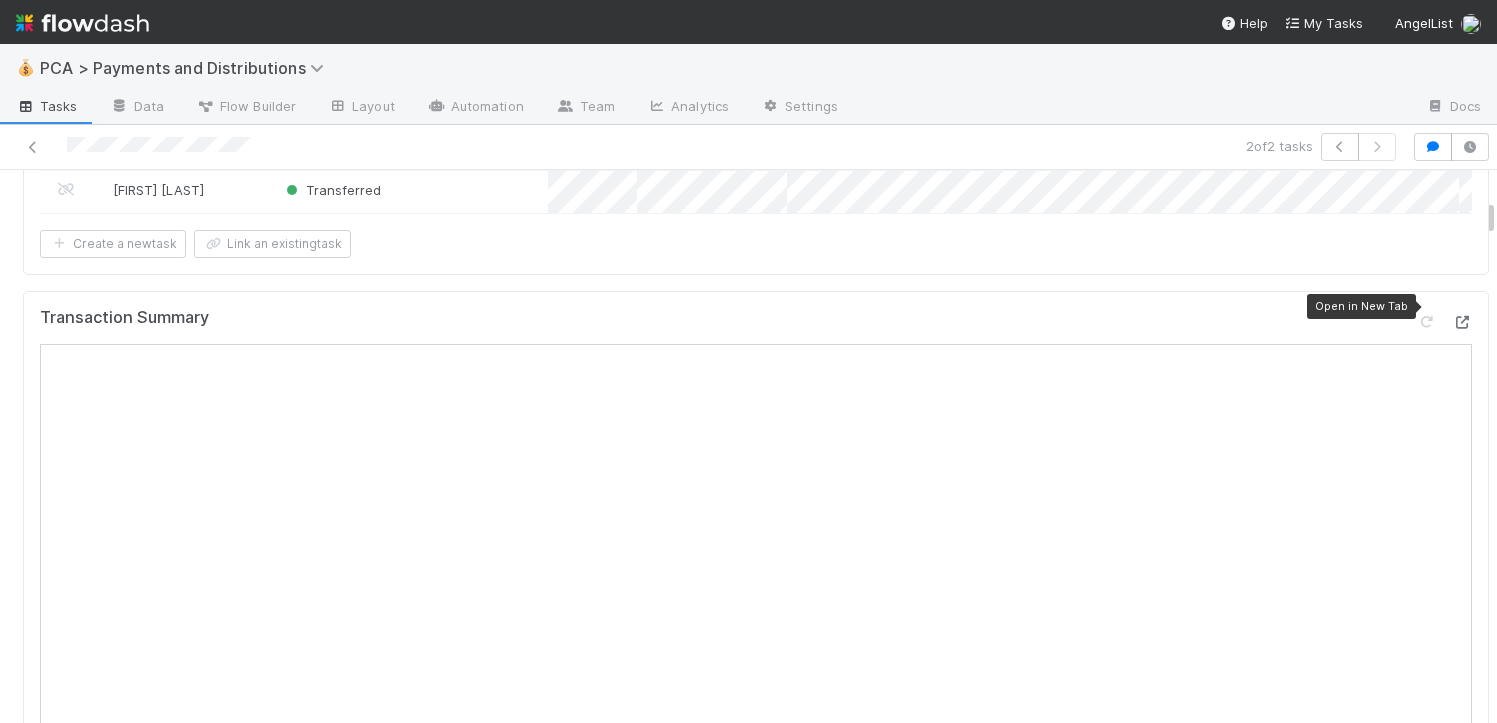 click at bounding box center (1462, 322) 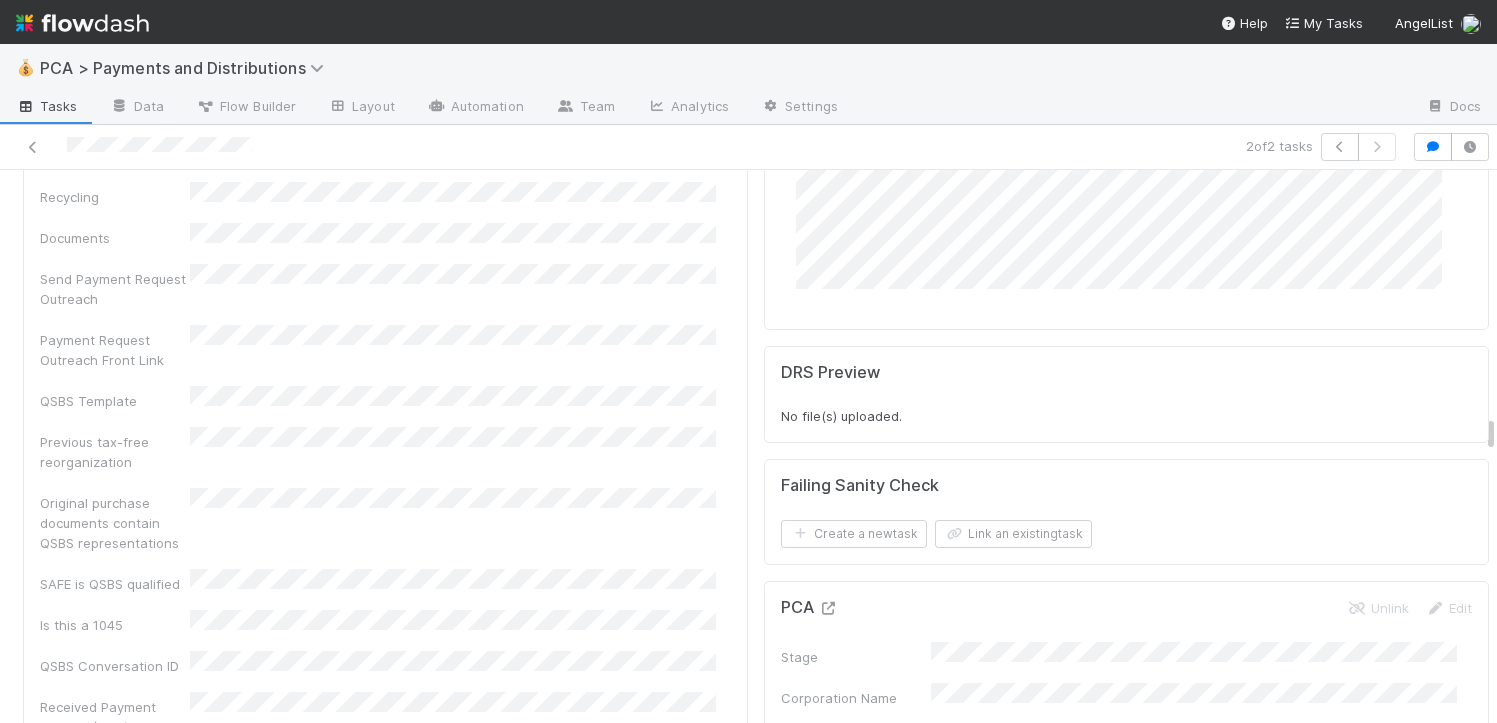click at bounding box center [828, 608] 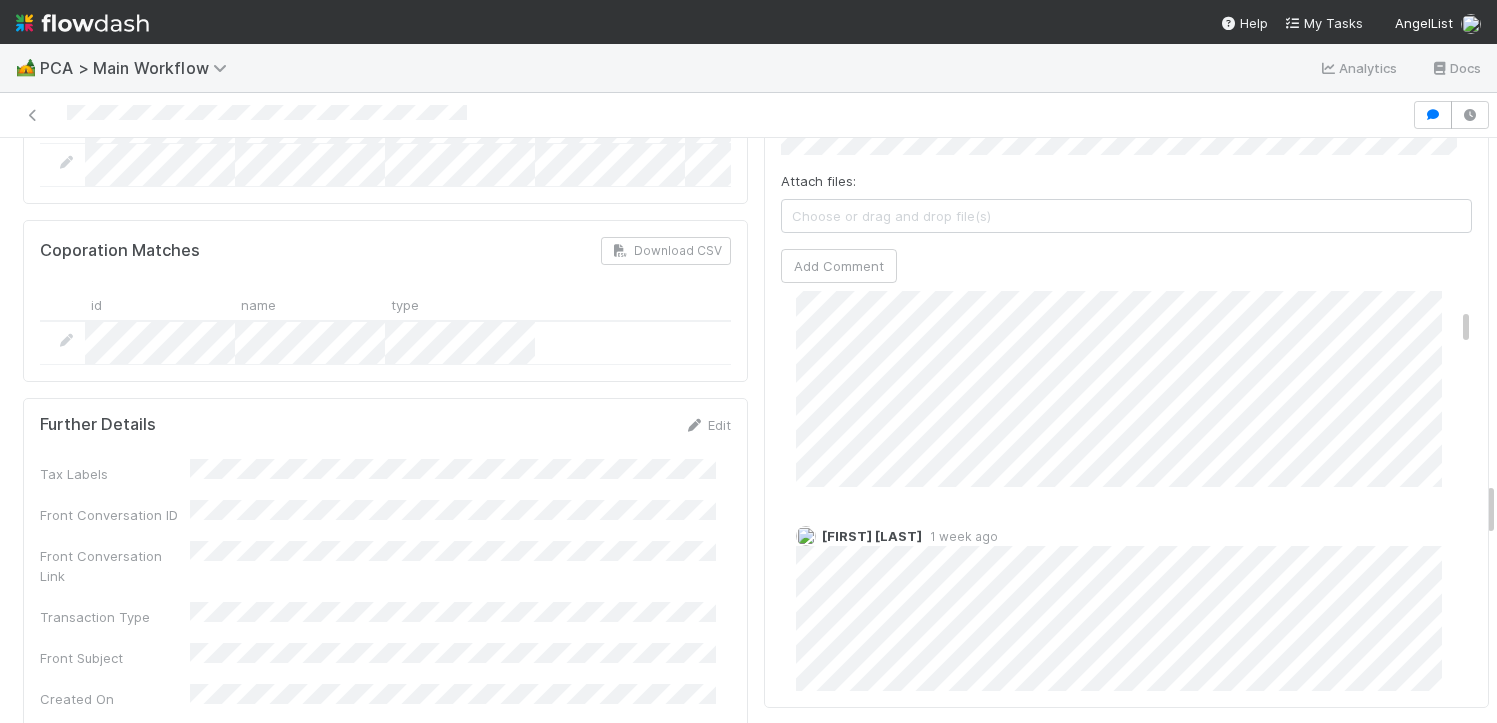 scroll, scrollTop: 0, scrollLeft: 0, axis: both 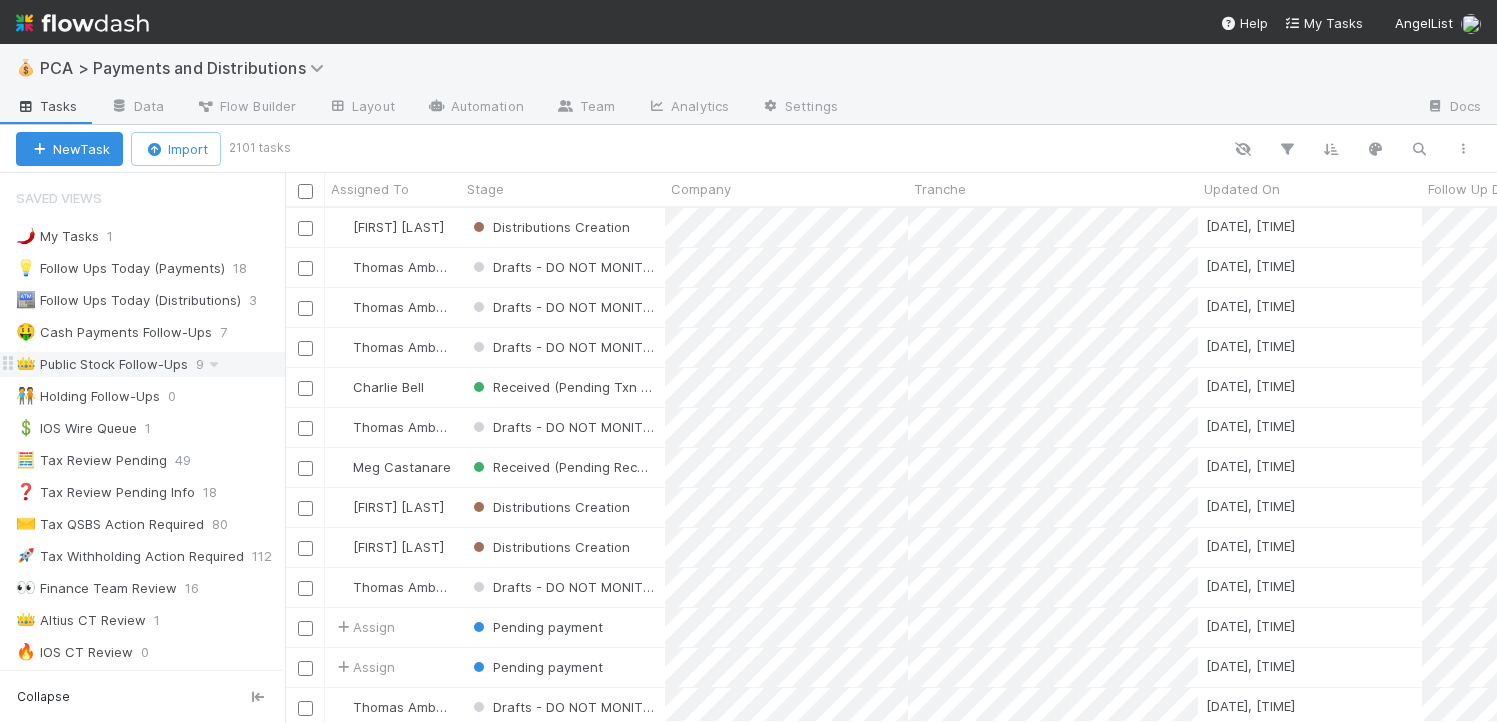 click on "👑 Public Stock Follow-Ups" at bounding box center [102, 364] 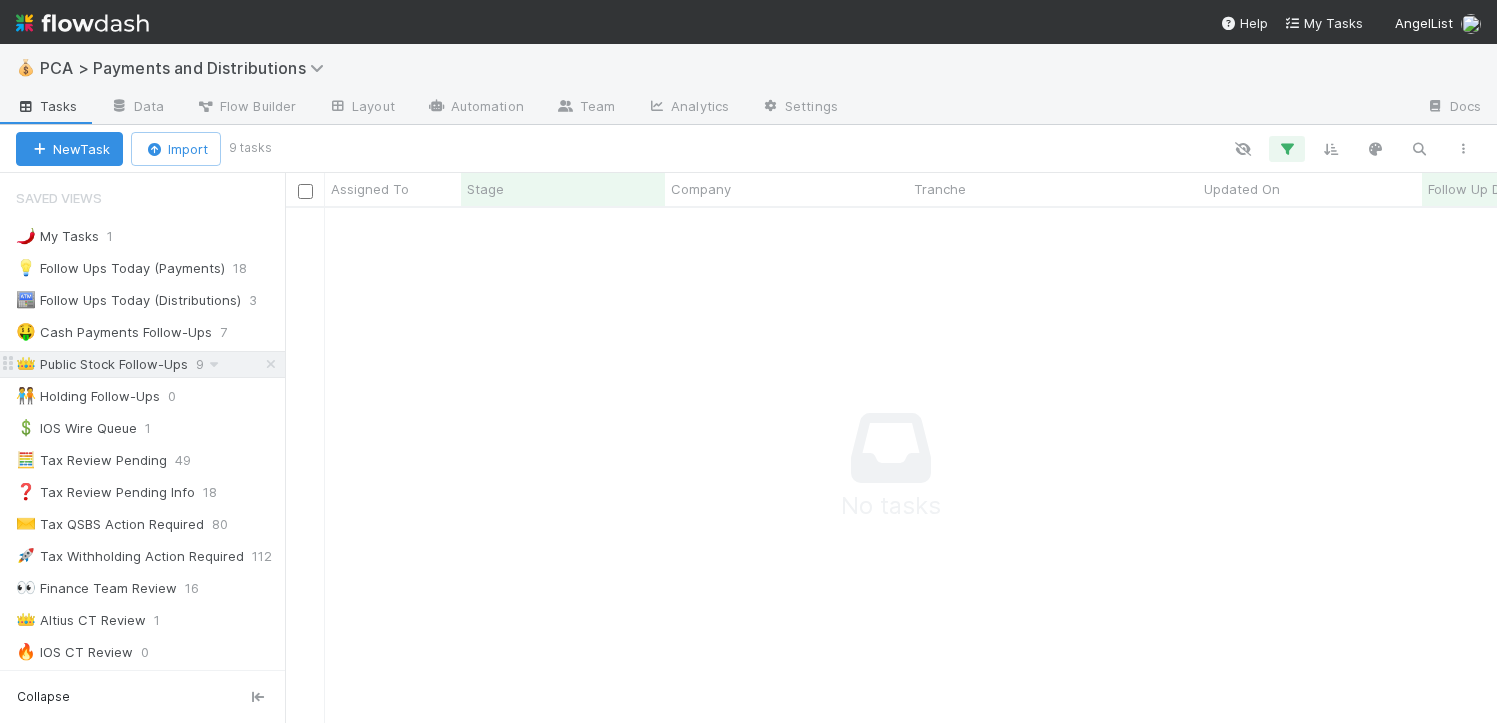 scroll, scrollTop: 15, scrollLeft: 16, axis: both 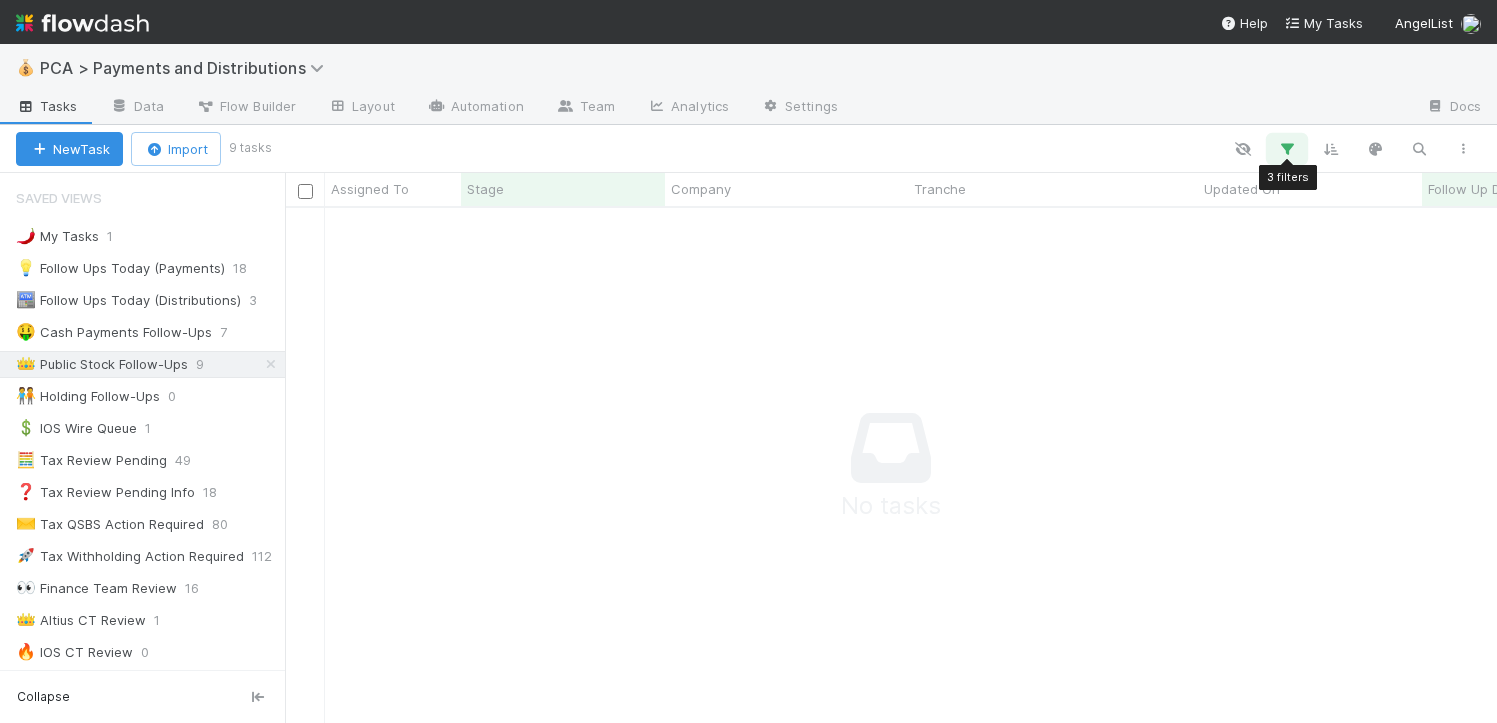 click at bounding box center [1287, 149] 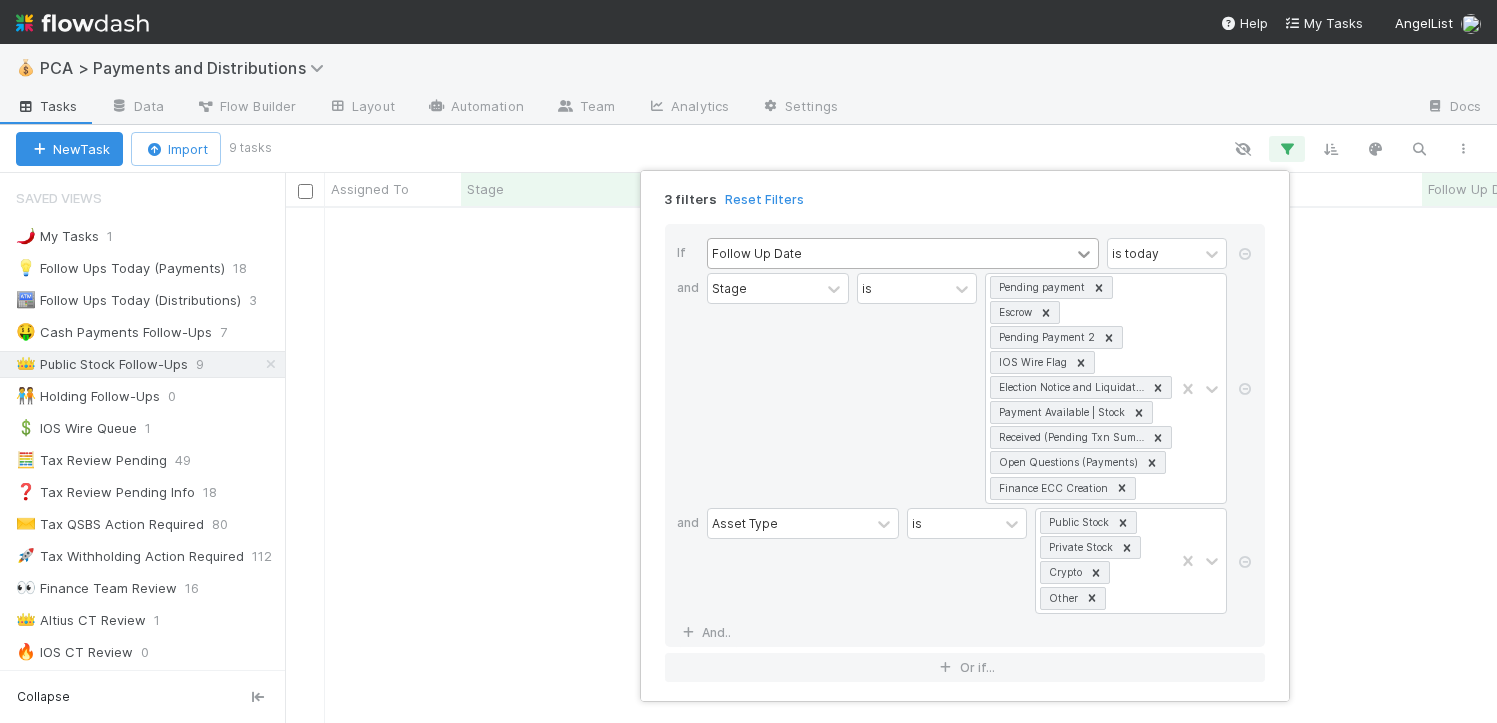 click at bounding box center [1084, 254] 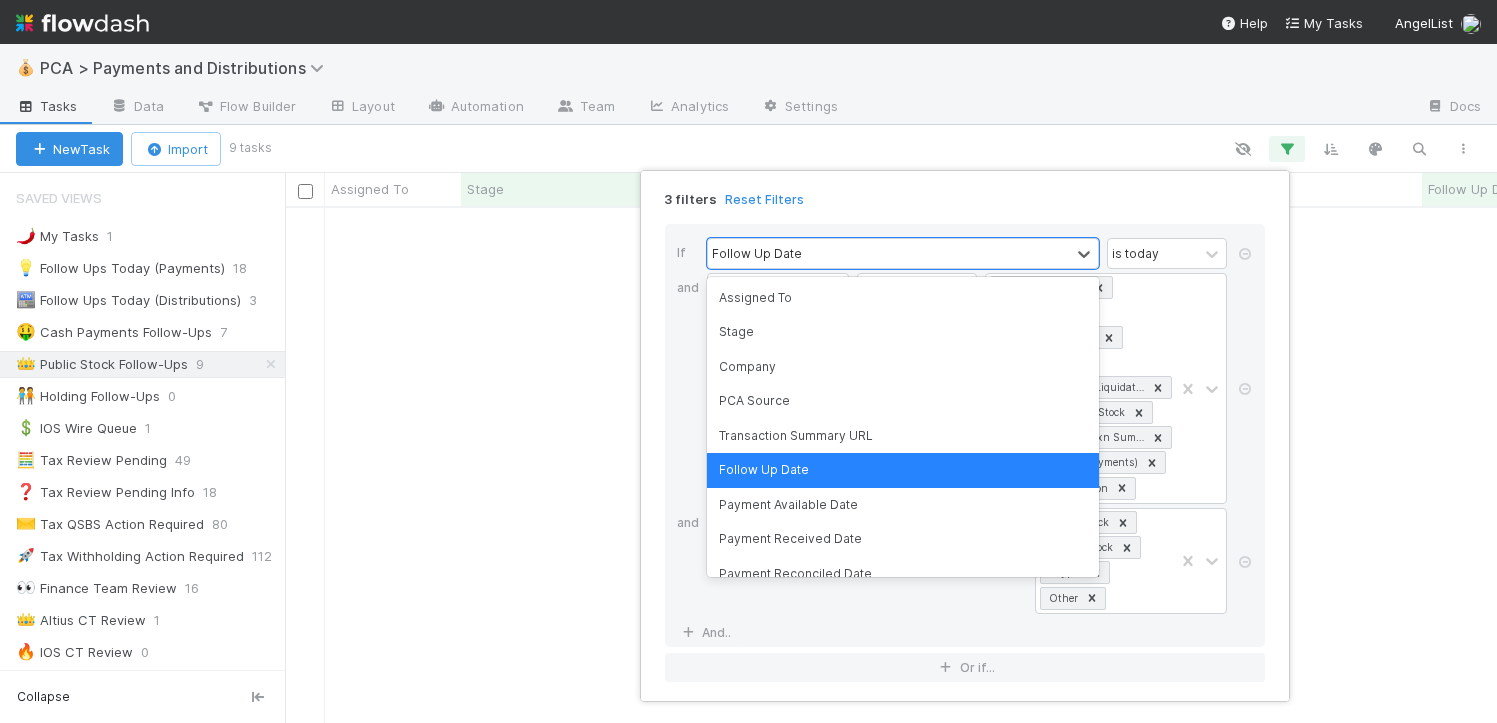 click on "3 filters Reset Filters" at bounding box center [965, 193] 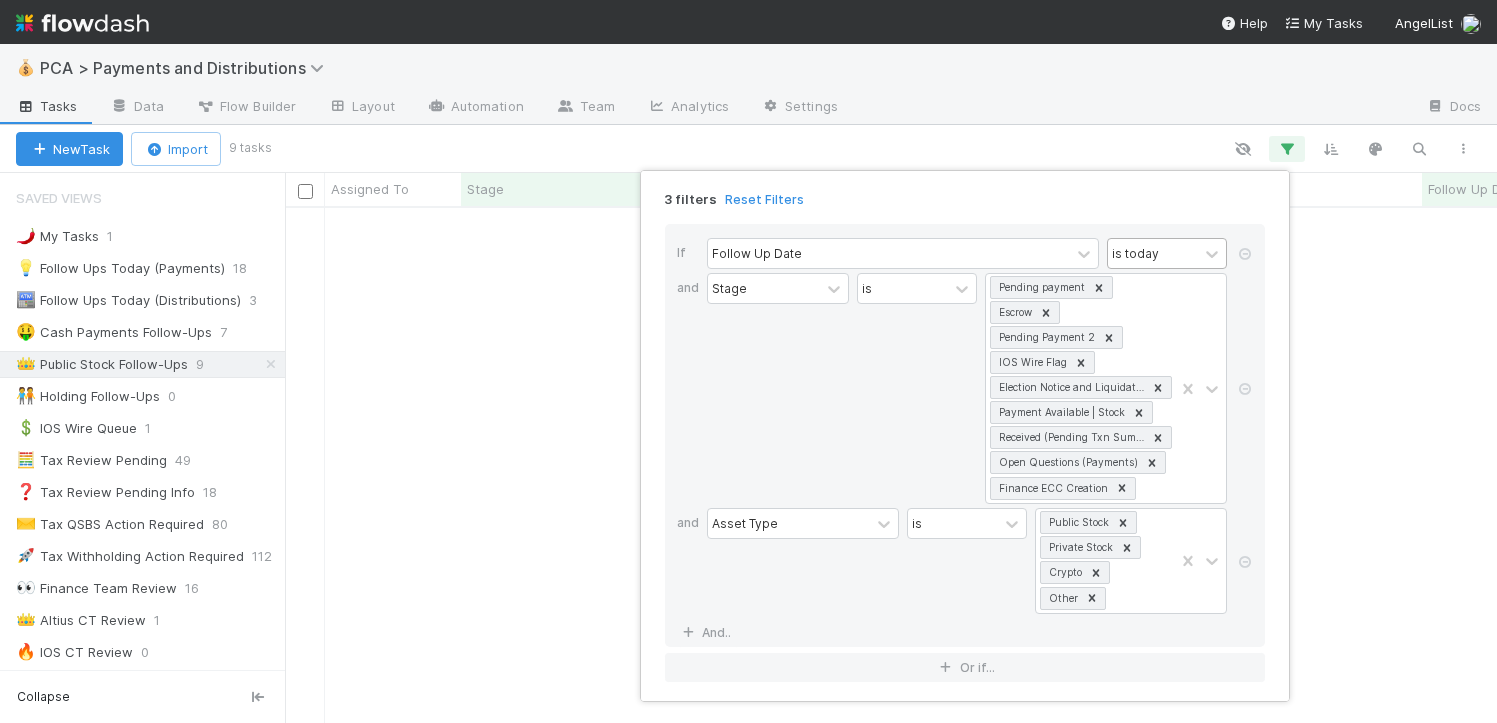 click on "is today" at bounding box center (1135, 253) 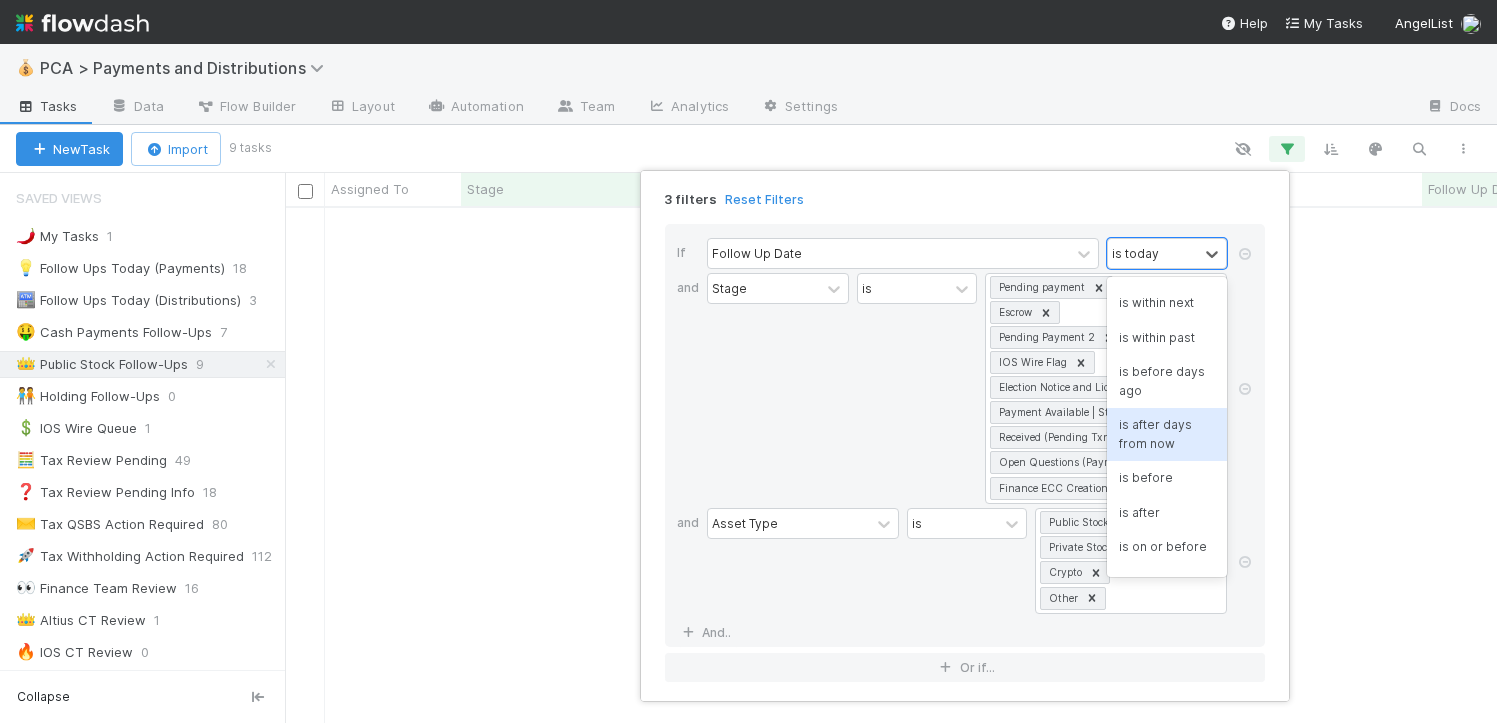 scroll, scrollTop: 21, scrollLeft: 0, axis: vertical 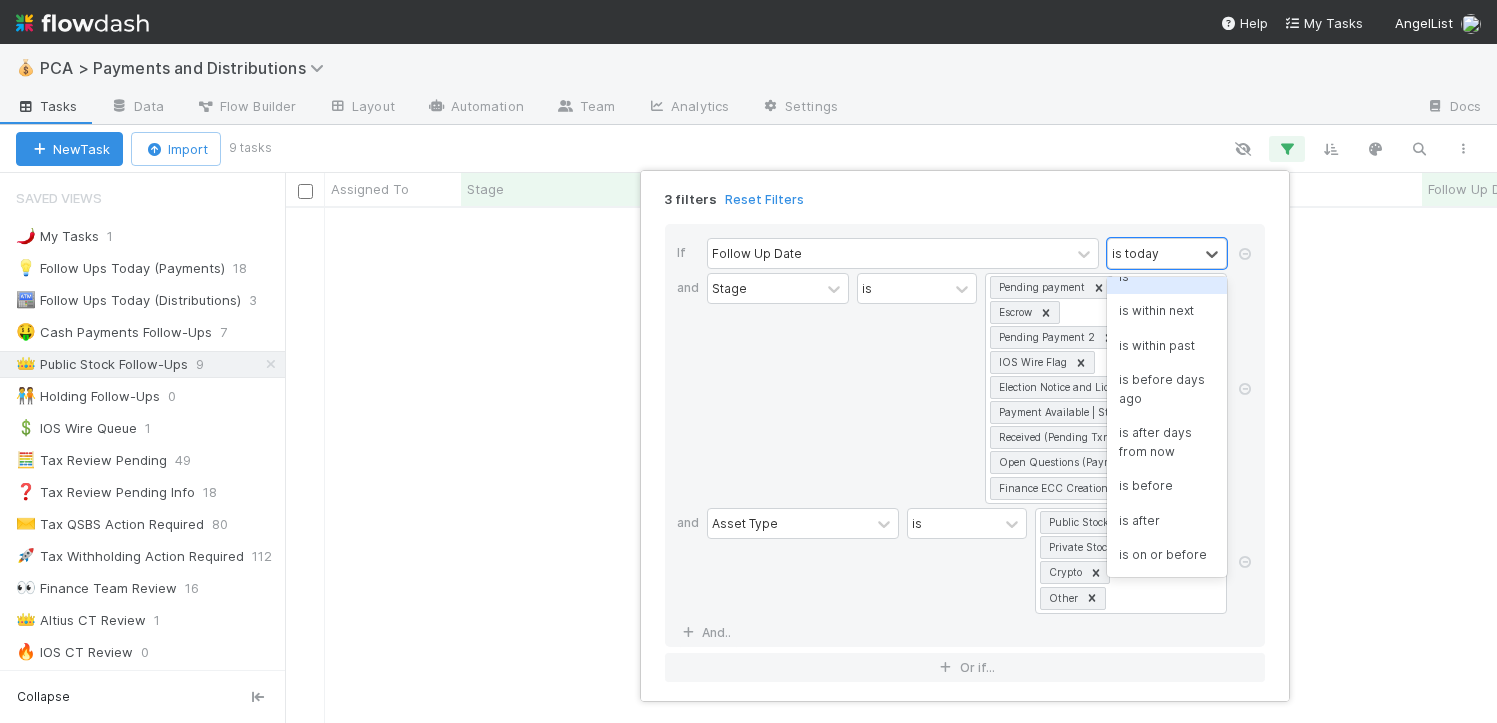 click on "is" at bounding box center [1167, 277] 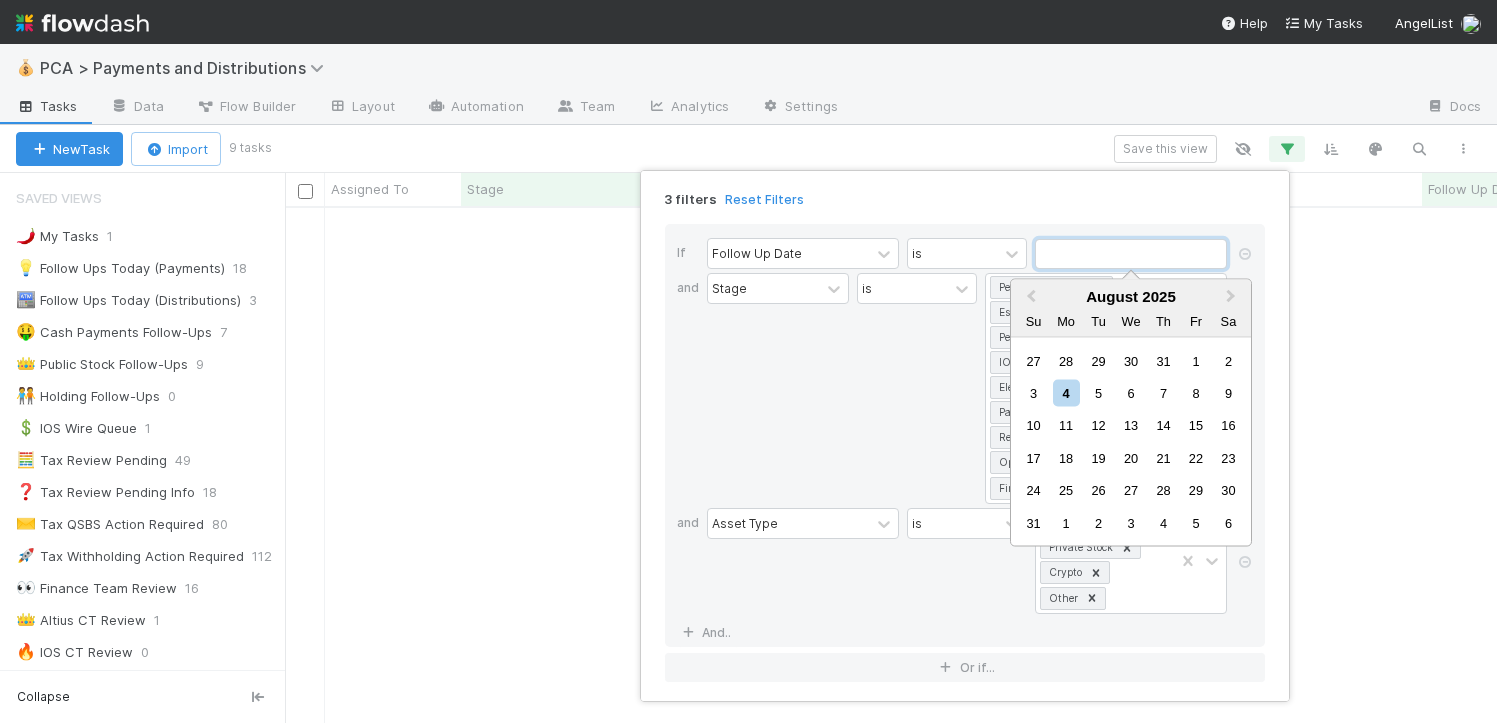 click at bounding box center (1131, 254) 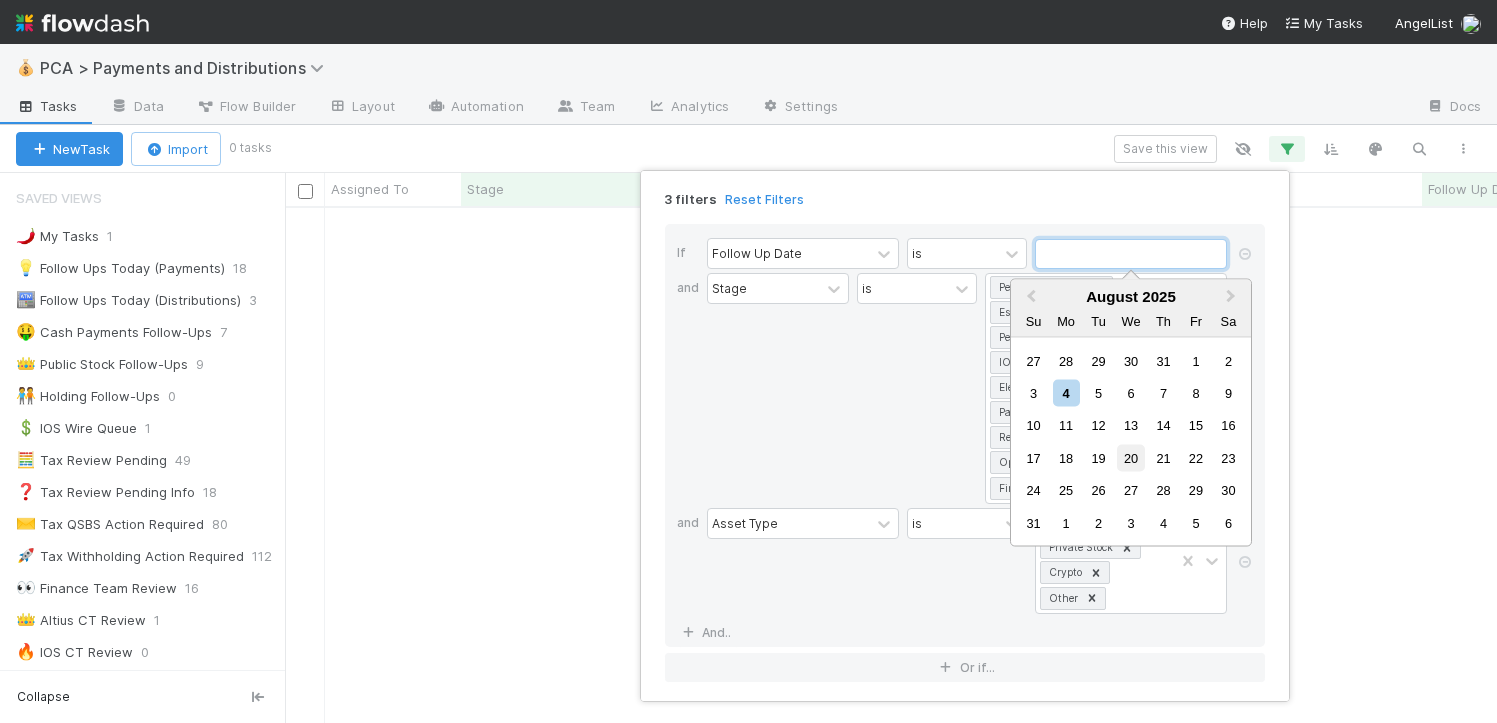 scroll, scrollTop: 15, scrollLeft: 16, axis: both 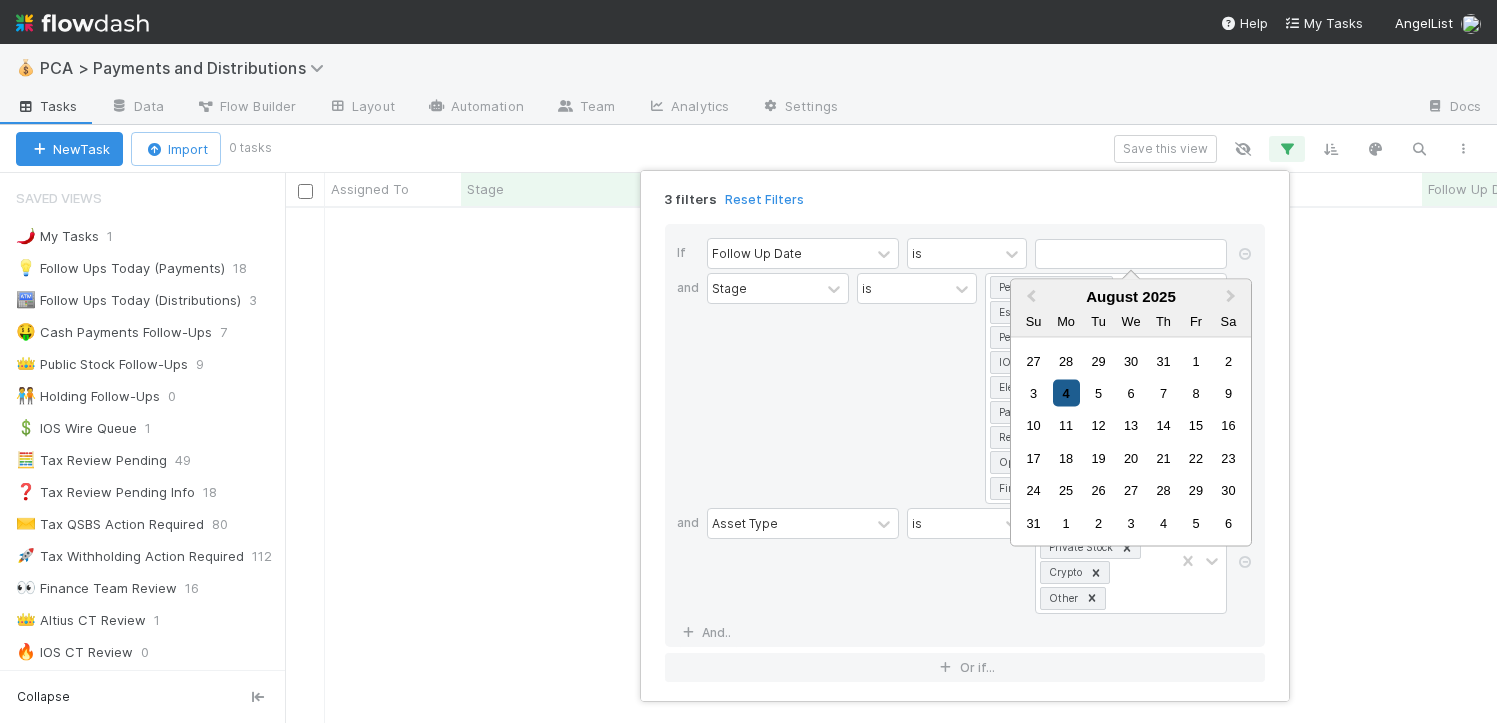 click on "4" at bounding box center (1066, 393) 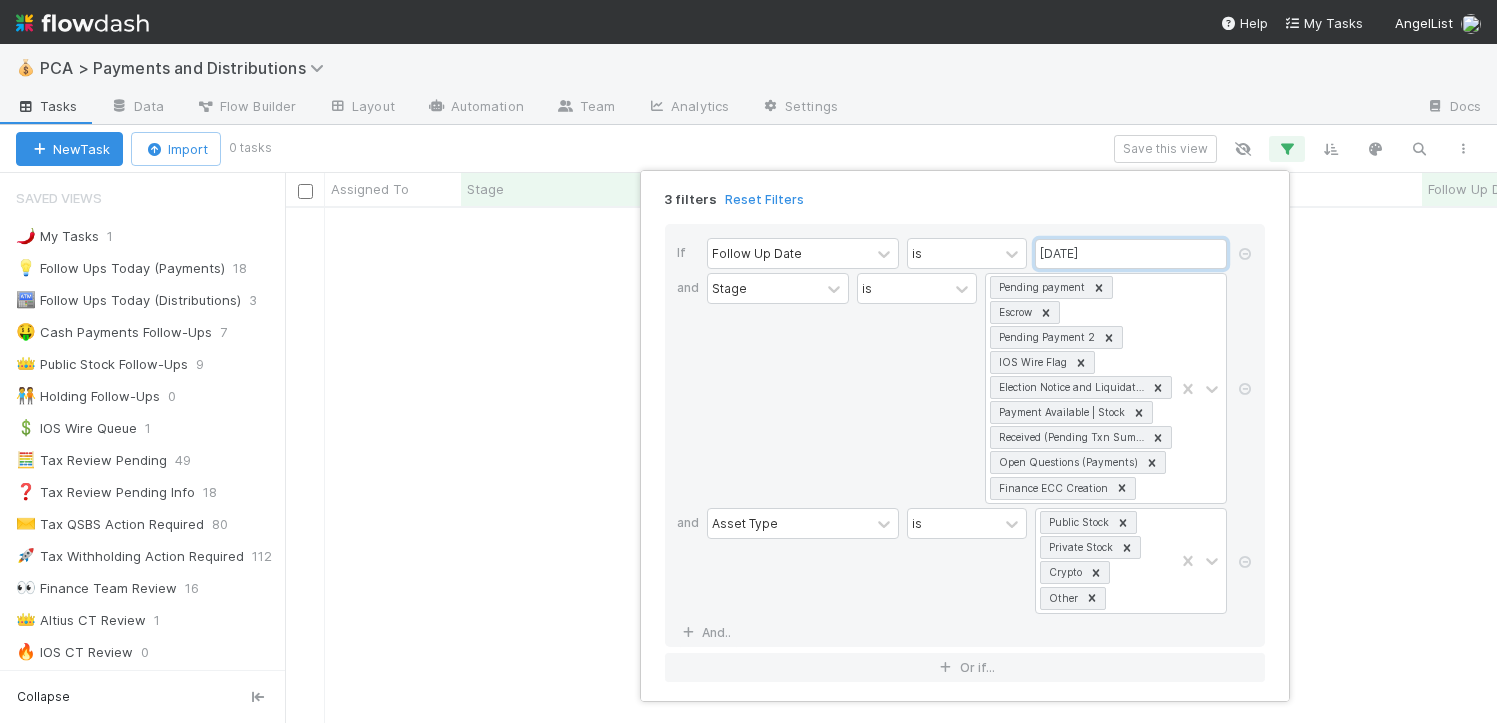 scroll, scrollTop: 15, scrollLeft: 16, axis: both 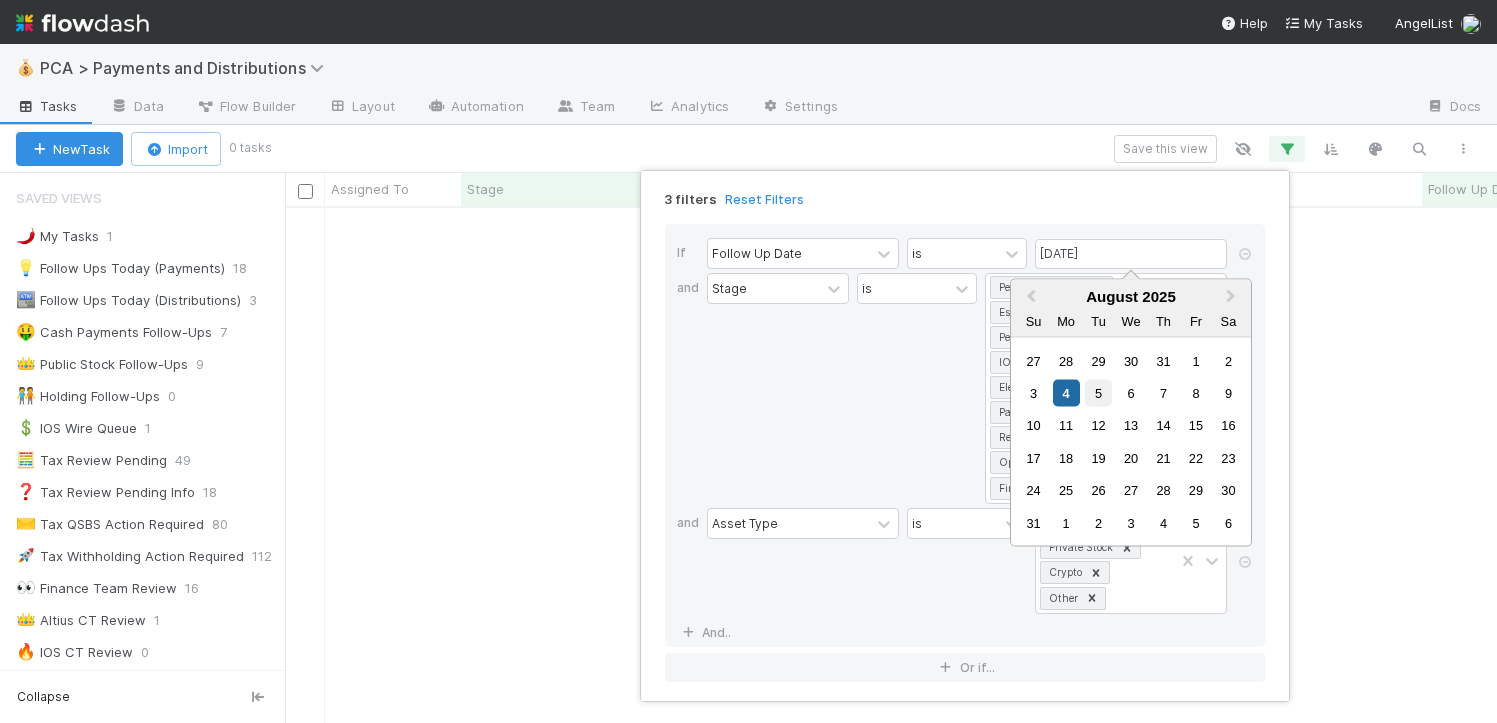 click on "5" at bounding box center (1098, 393) 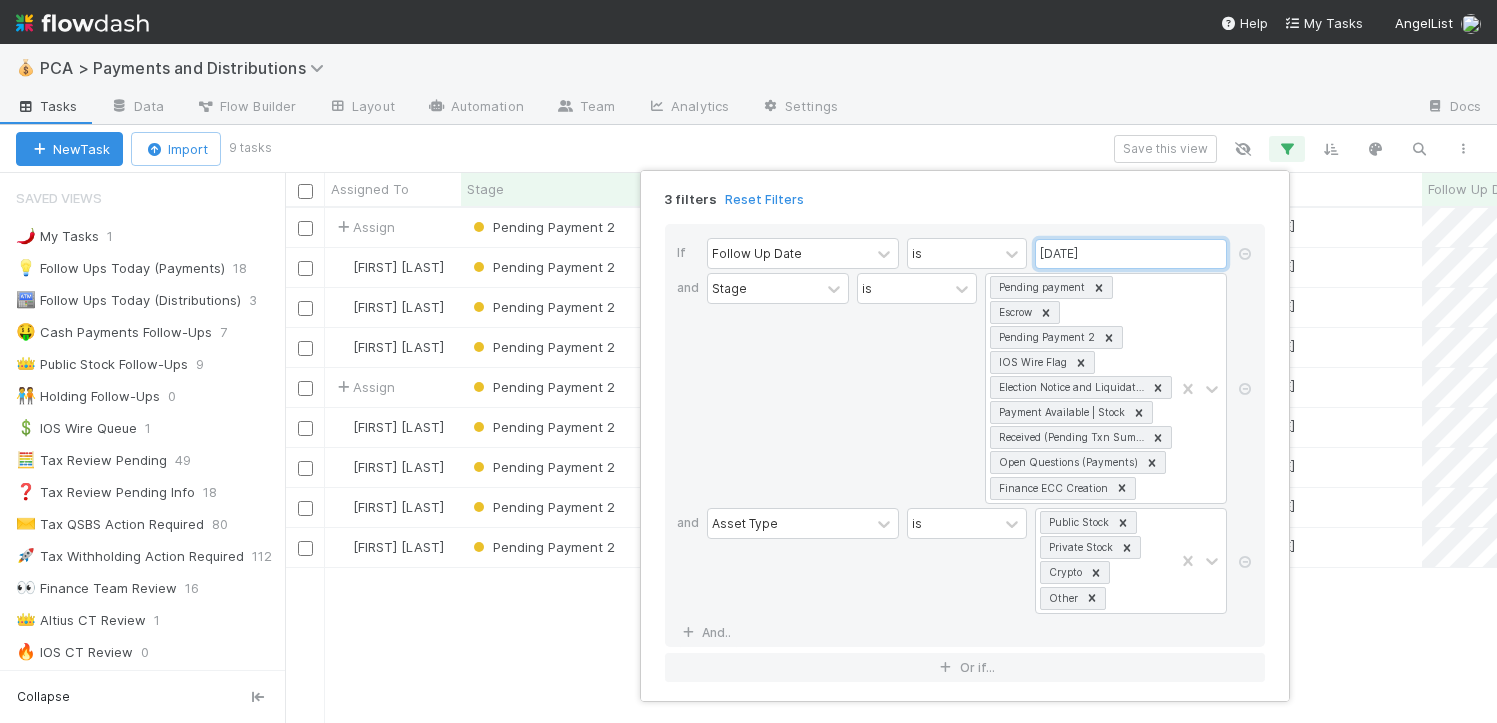 scroll, scrollTop: 15, scrollLeft: 16, axis: both 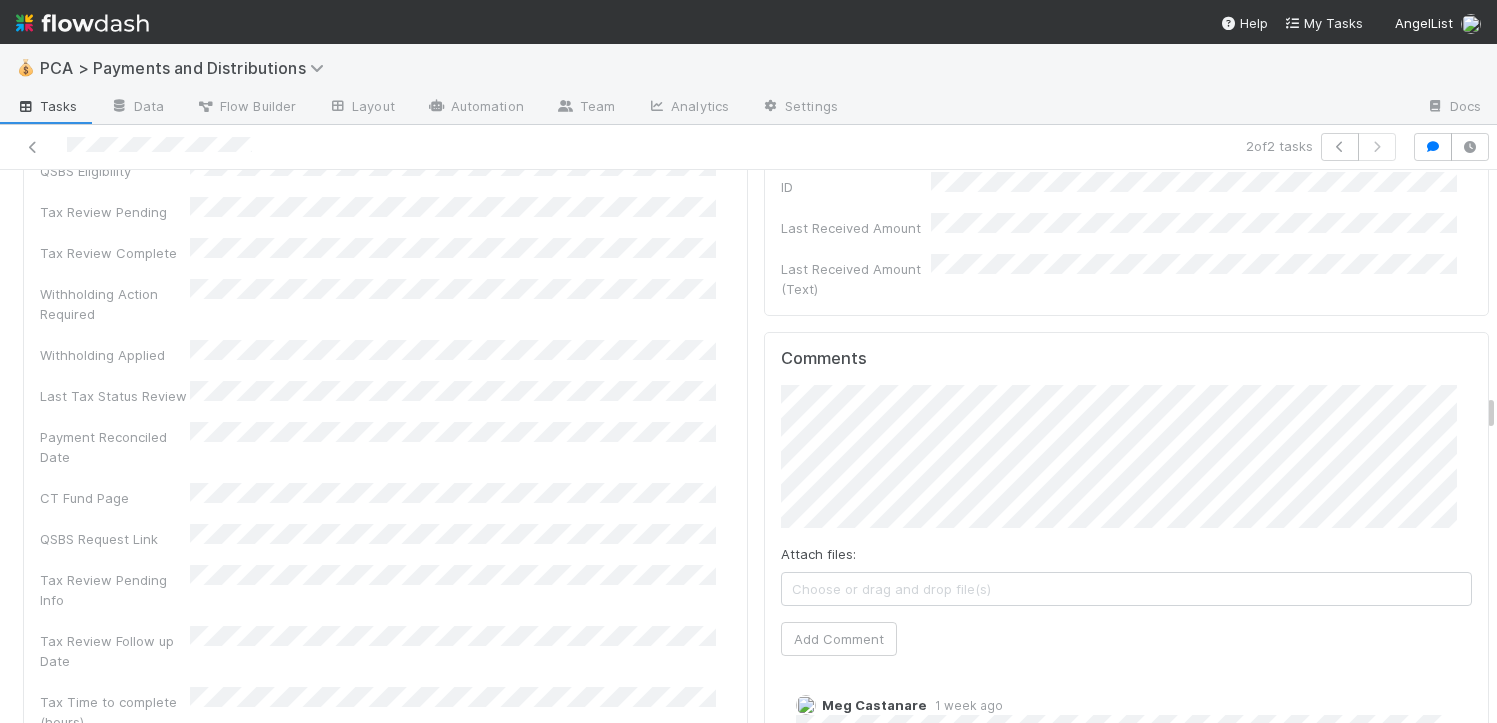 click on "Attach files: Choose or drag and drop file(s) Add Comment" at bounding box center (1126, 520) 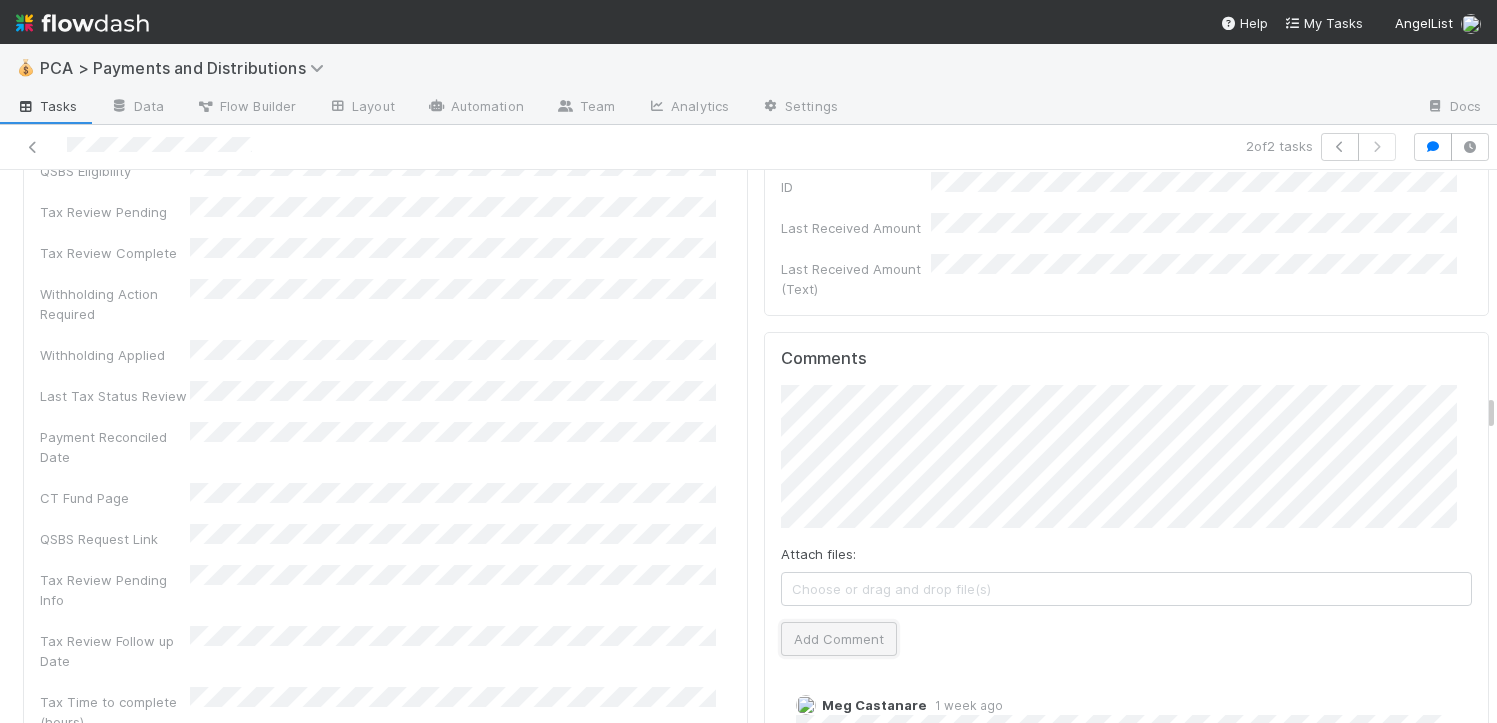 click on "Add Comment" at bounding box center [839, 639] 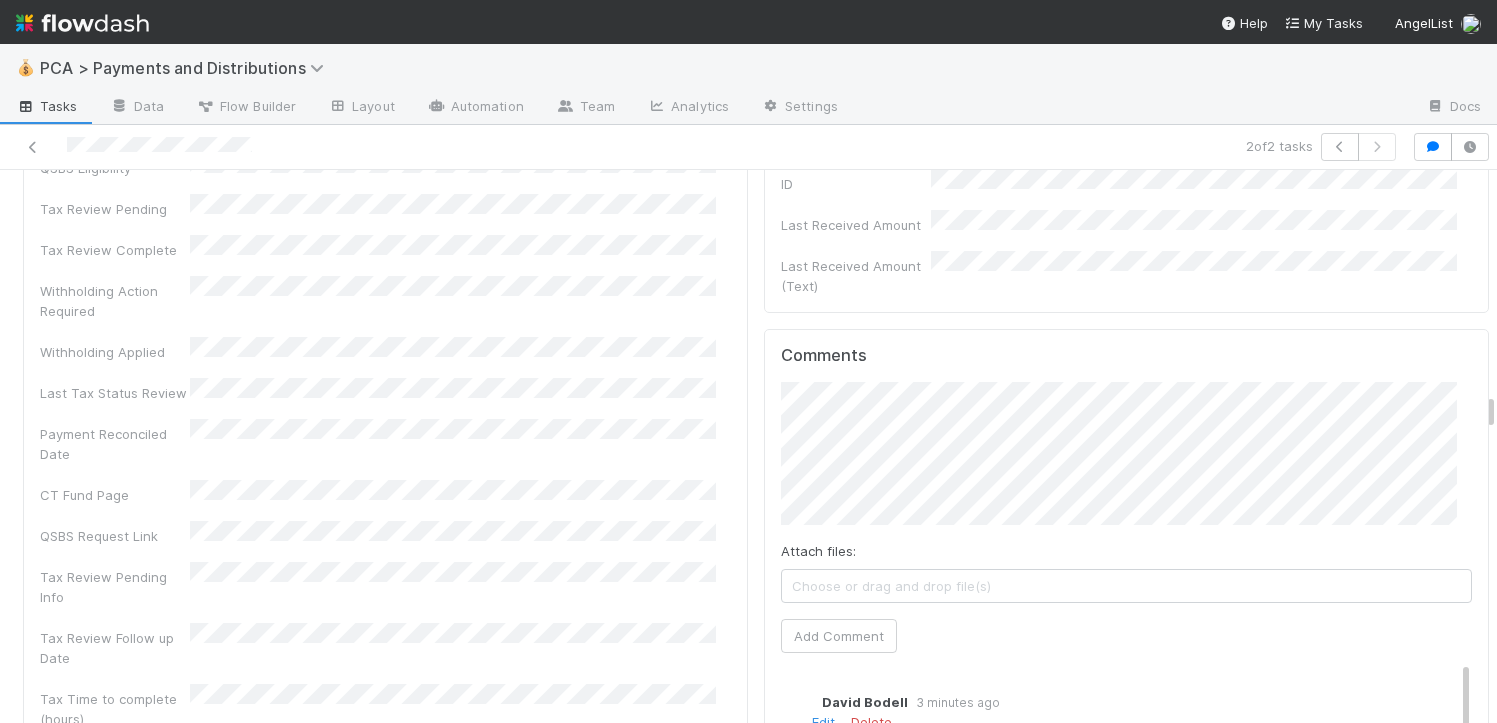 scroll, scrollTop: 5895, scrollLeft: 0, axis: vertical 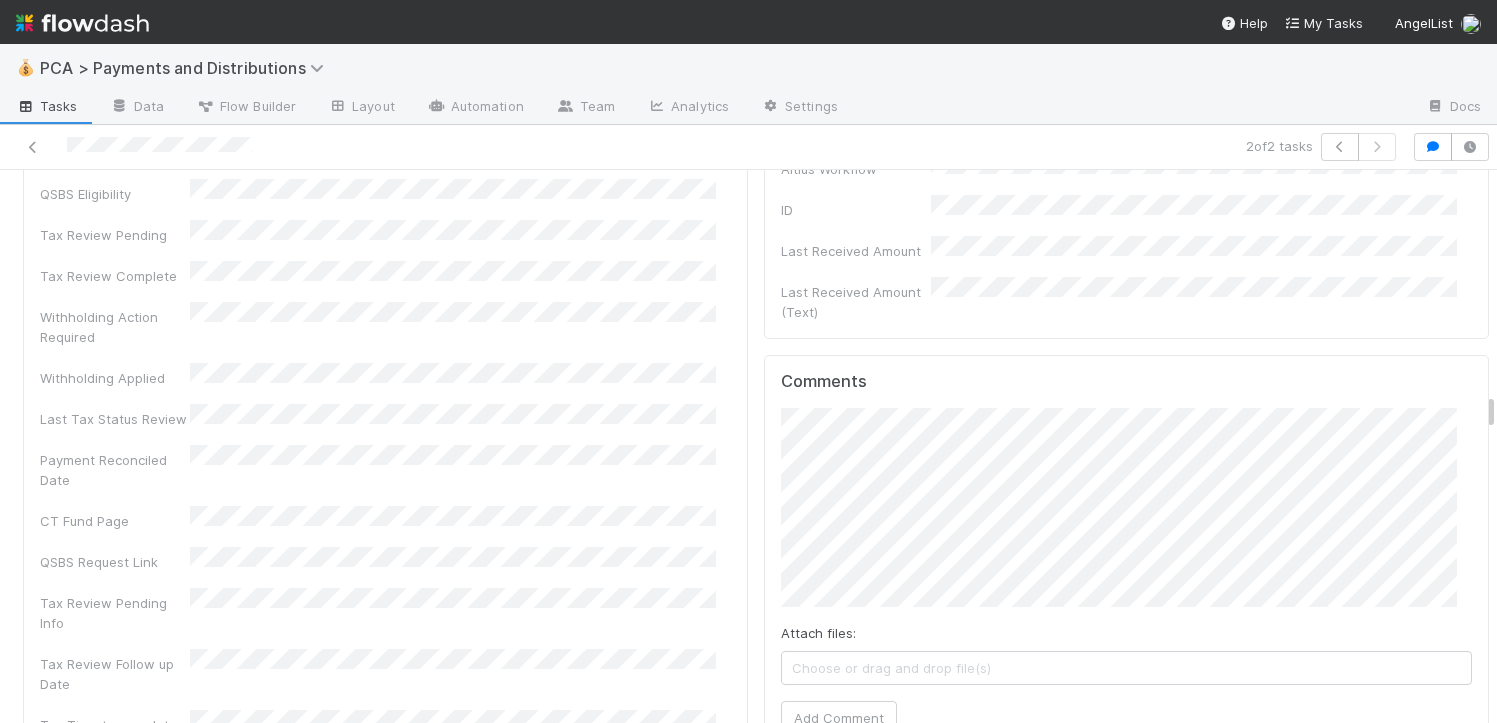 click on "Attach files: Choose or drag and drop file(s) Add Comment" at bounding box center [1126, 571] 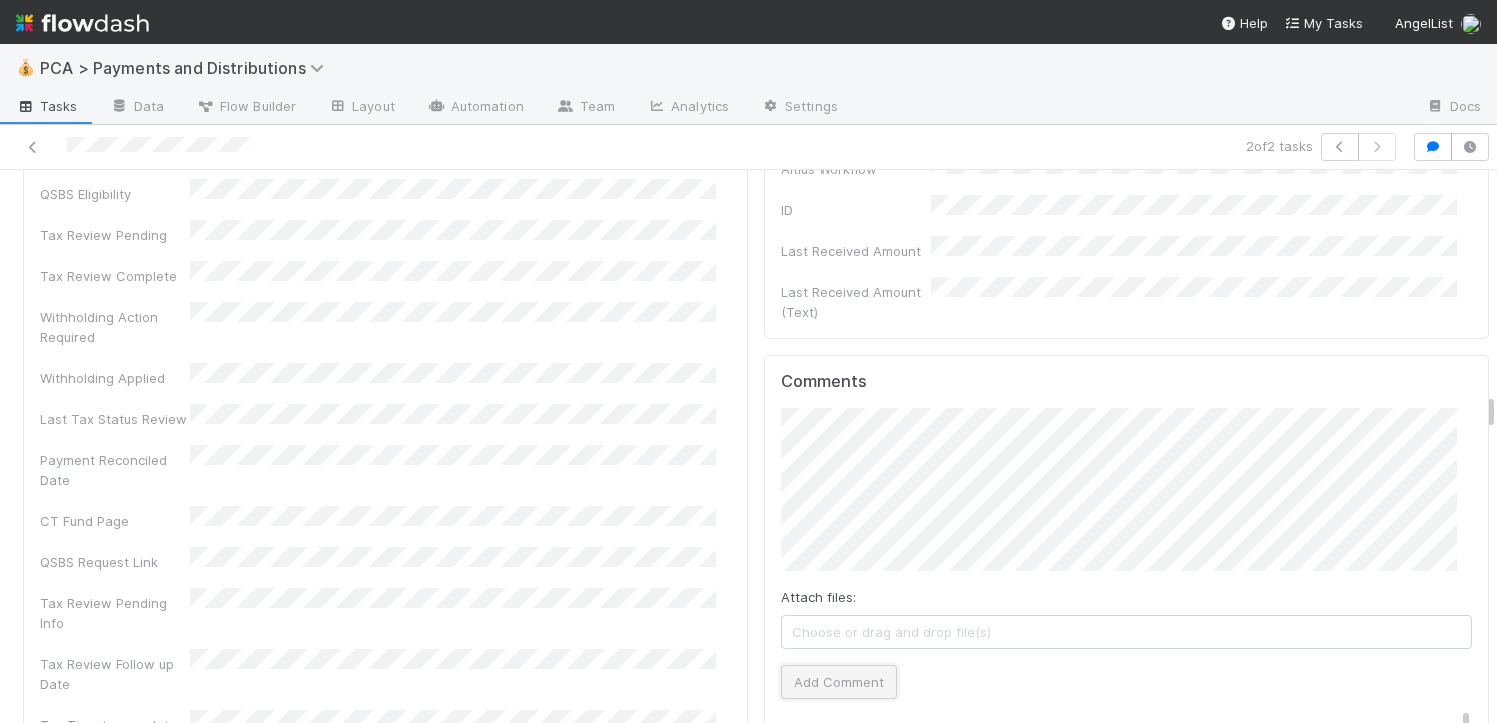 click on "Add Comment" at bounding box center (839, 682) 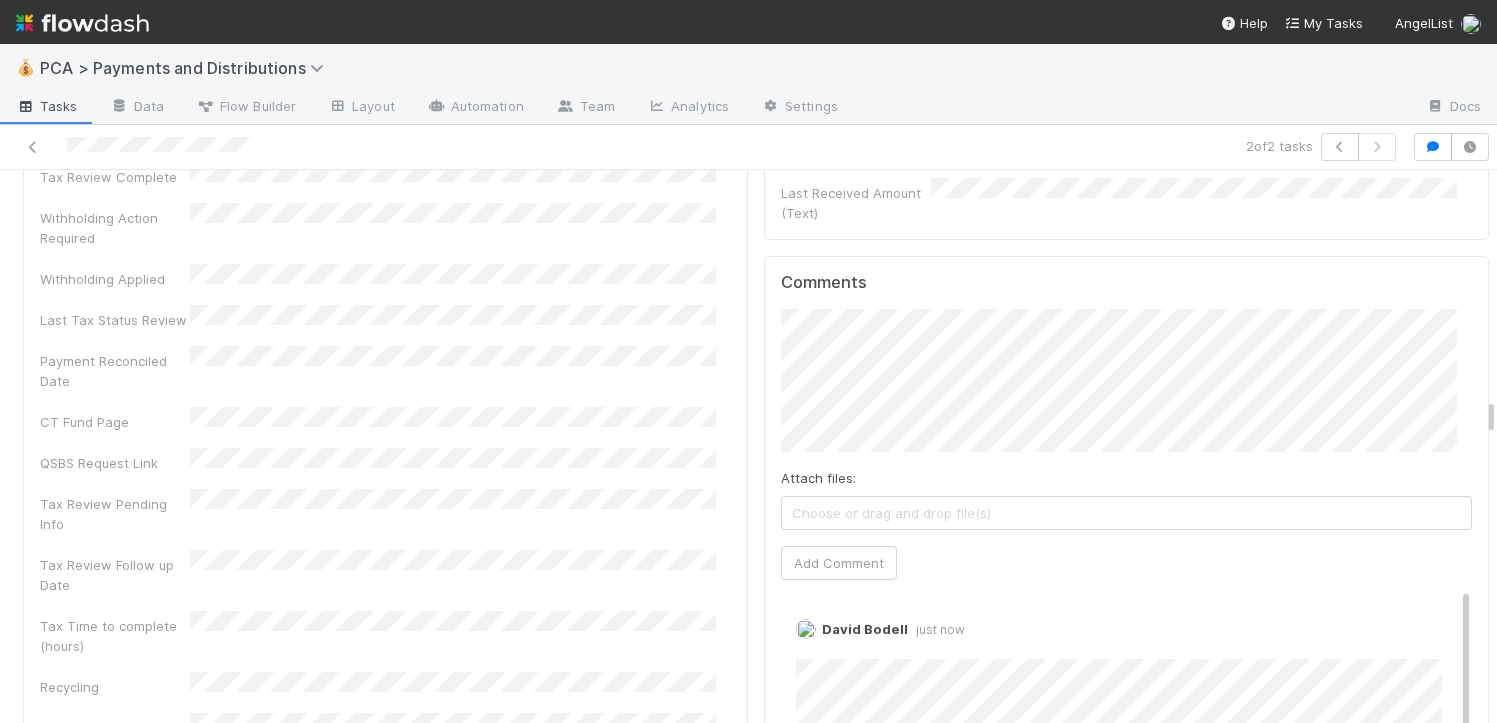 scroll, scrollTop: 6015, scrollLeft: 0, axis: vertical 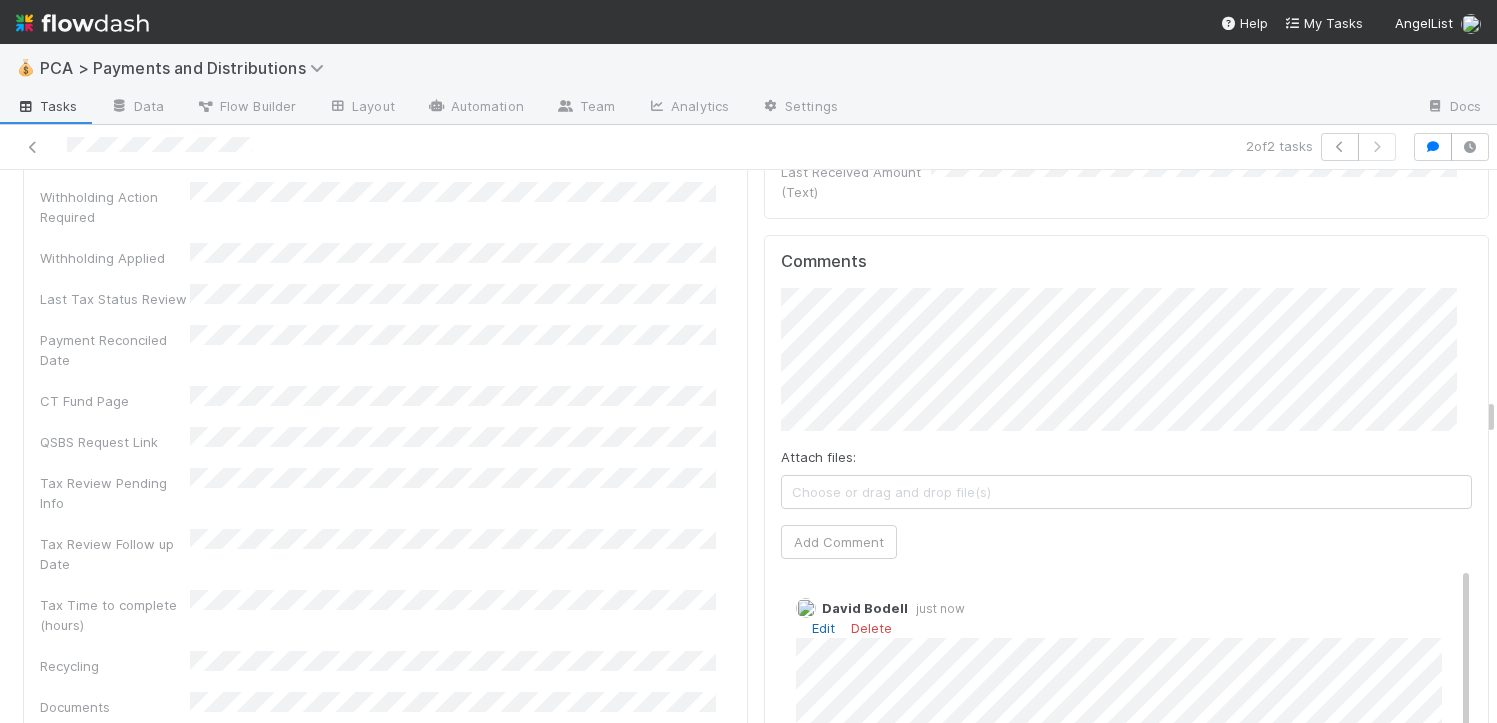 click on "Edit" at bounding box center [823, 628] 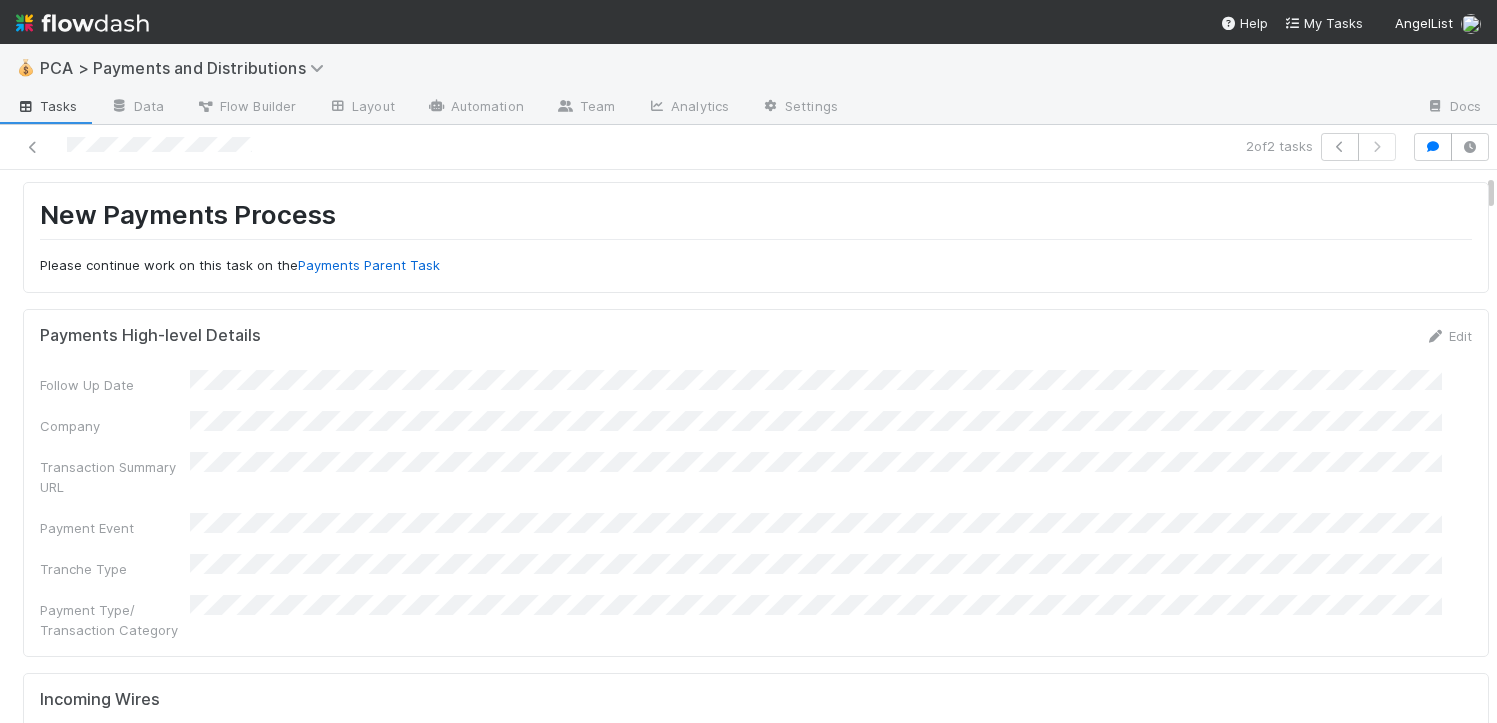 scroll, scrollTop: 0, scrollLeft: 0, axis: both 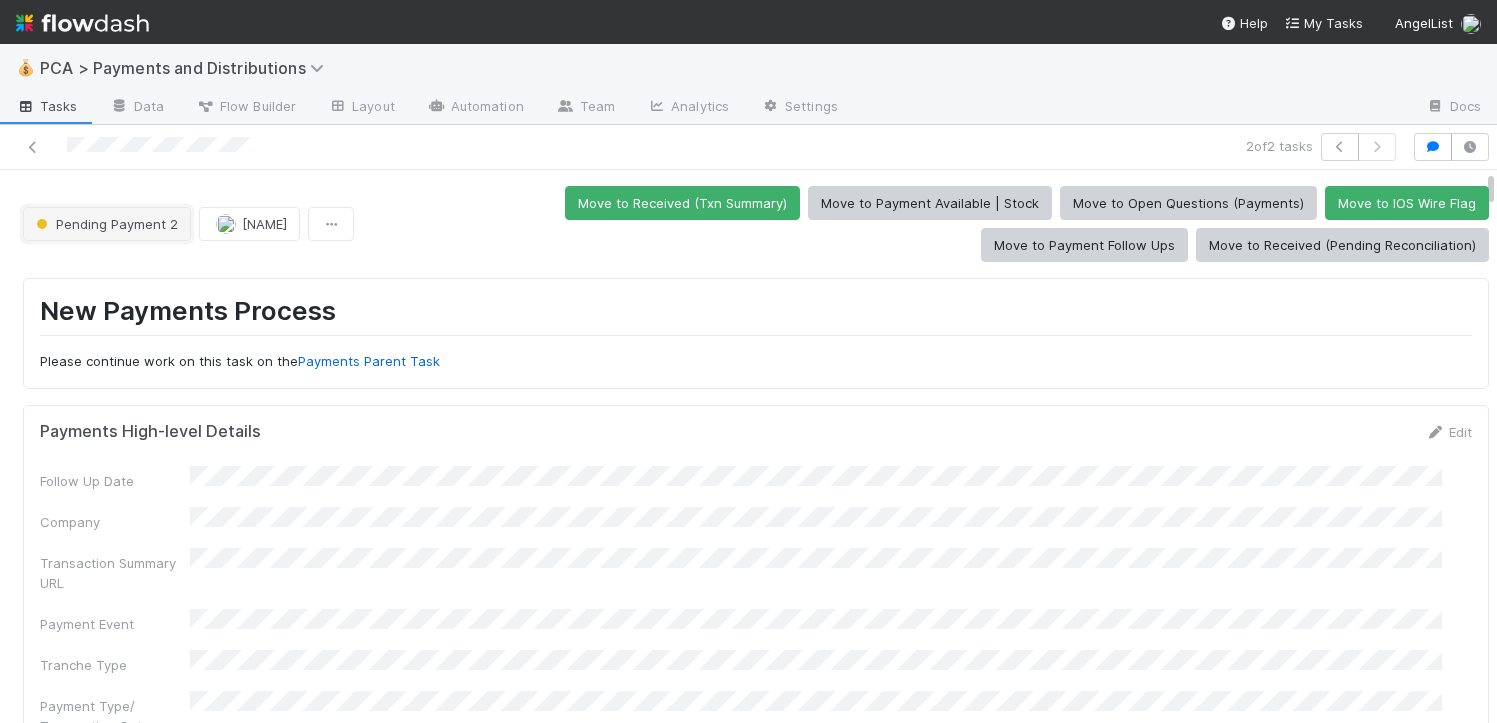 click on "Pending Payment 2" at bounding box center [105, 224] 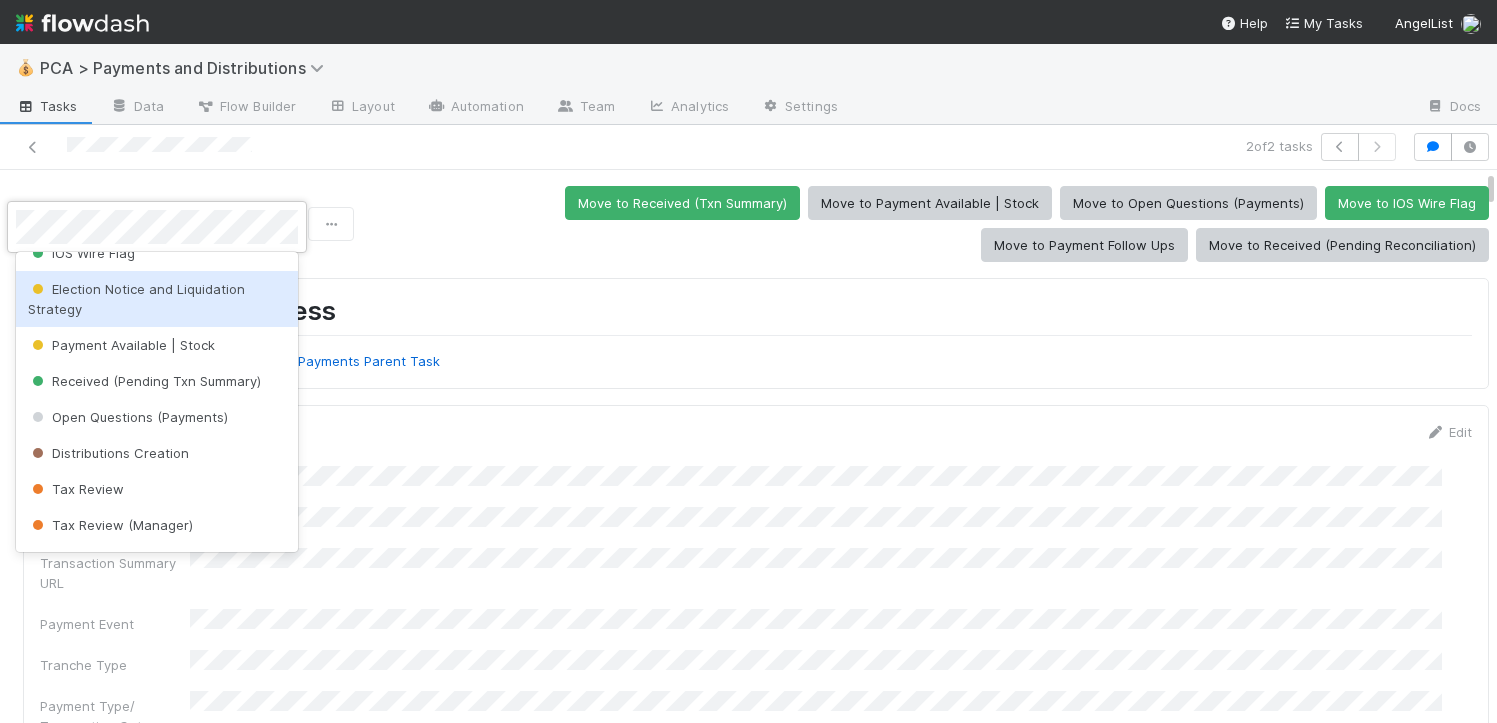 scroll, scrollTop: 167, scrollLeft: 0, axis: vertical 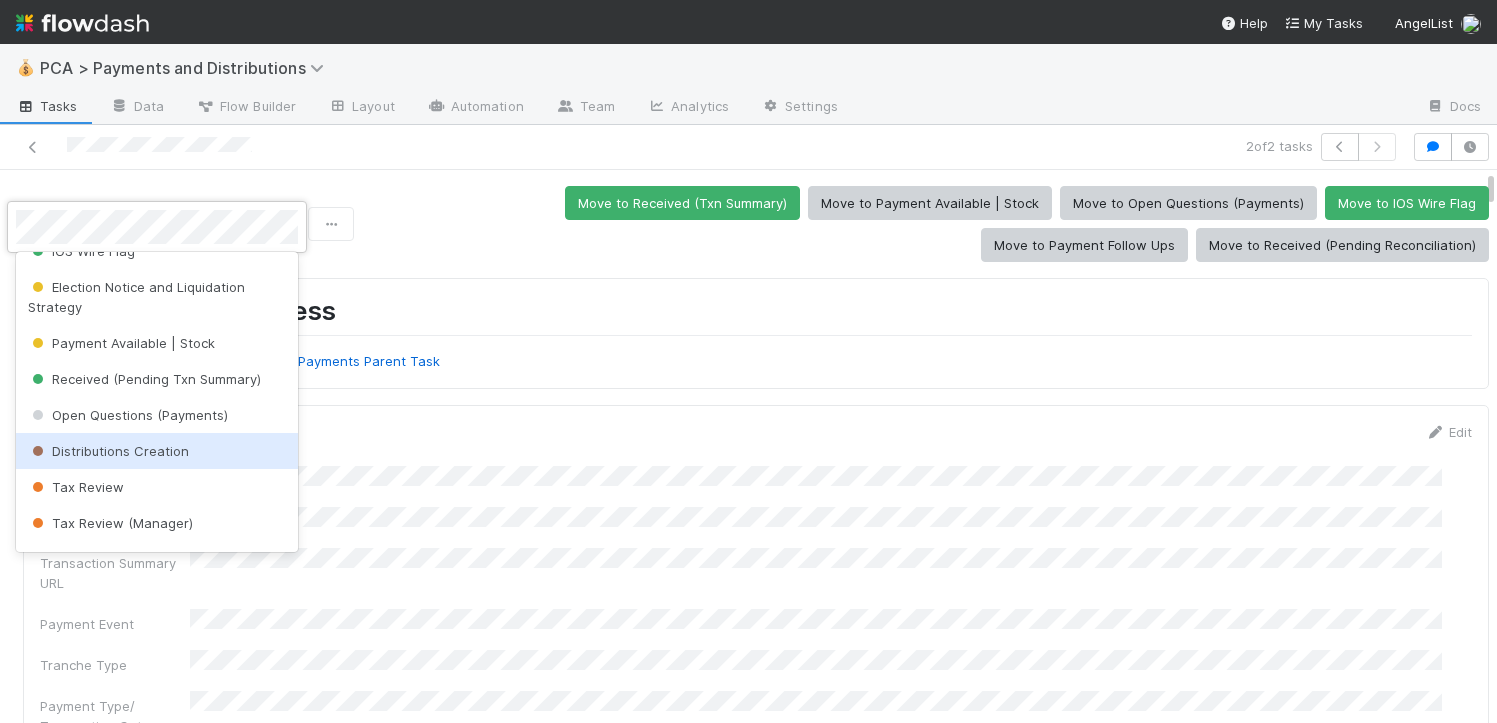 click on "Distributions Creation" at bounding box center [157, 451] 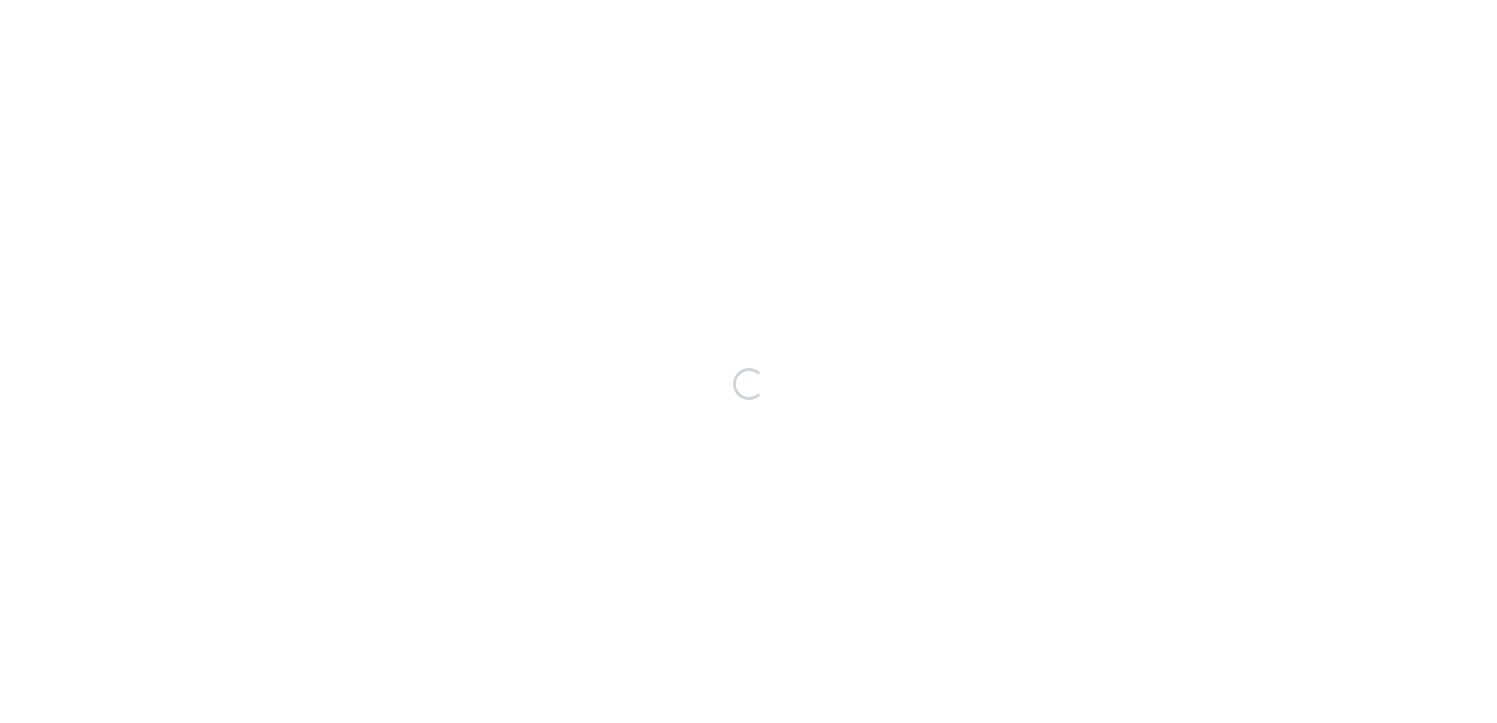 scroll, scrollTop: 0, scrollLeft: 0, axis: both 